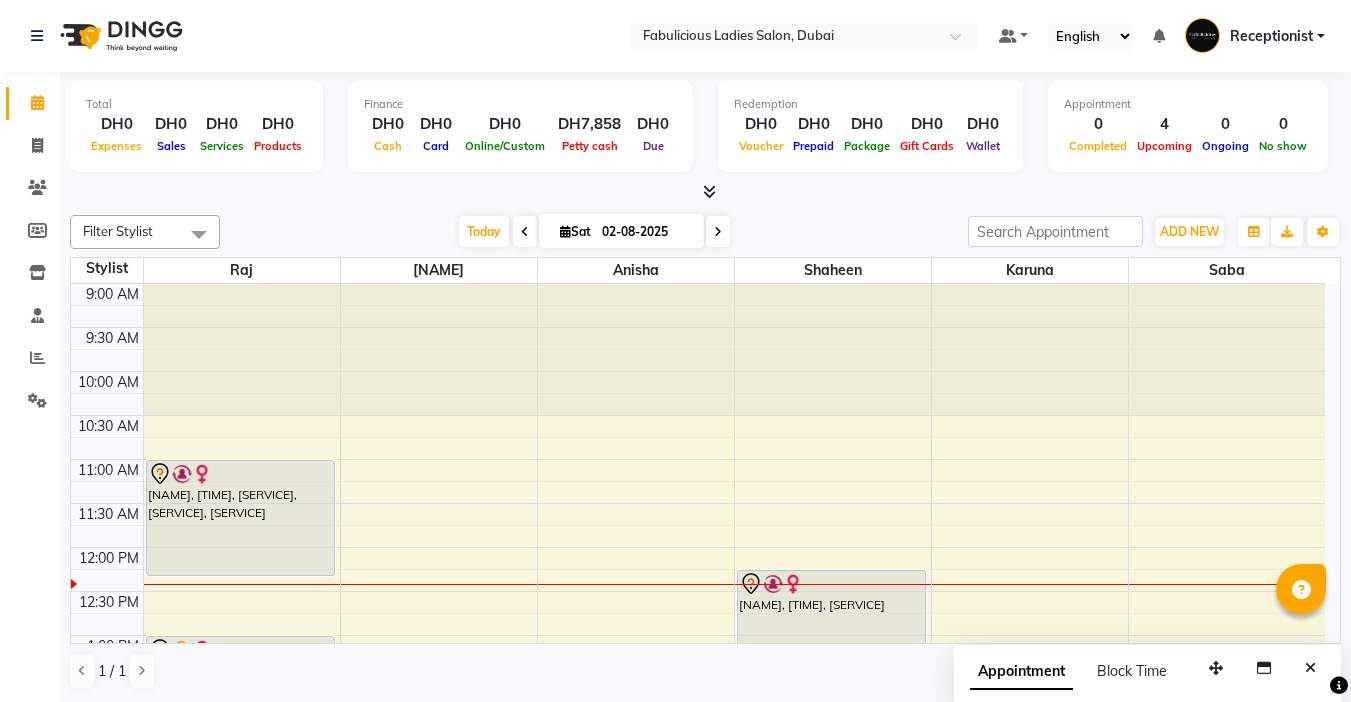 scroll, scrollTop: 0, scrollLeft: 0, axis: both 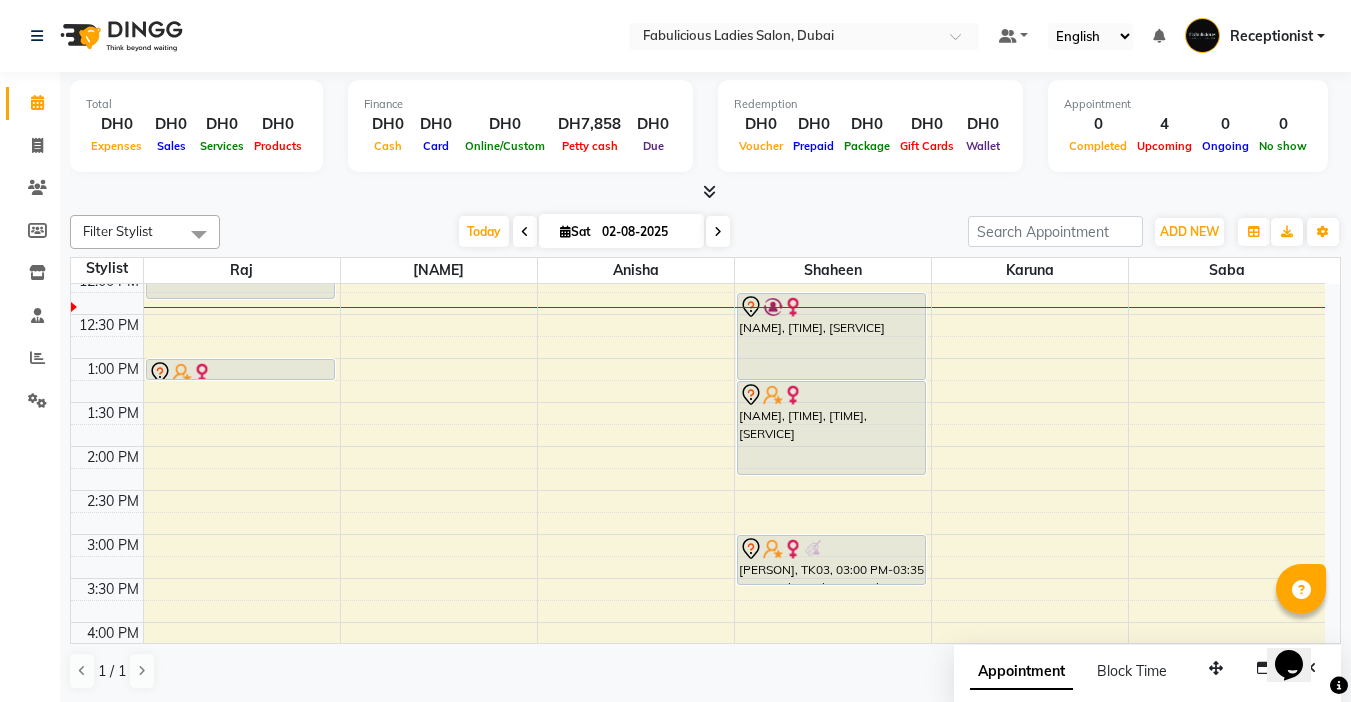 click at bounding box center [718, 232] 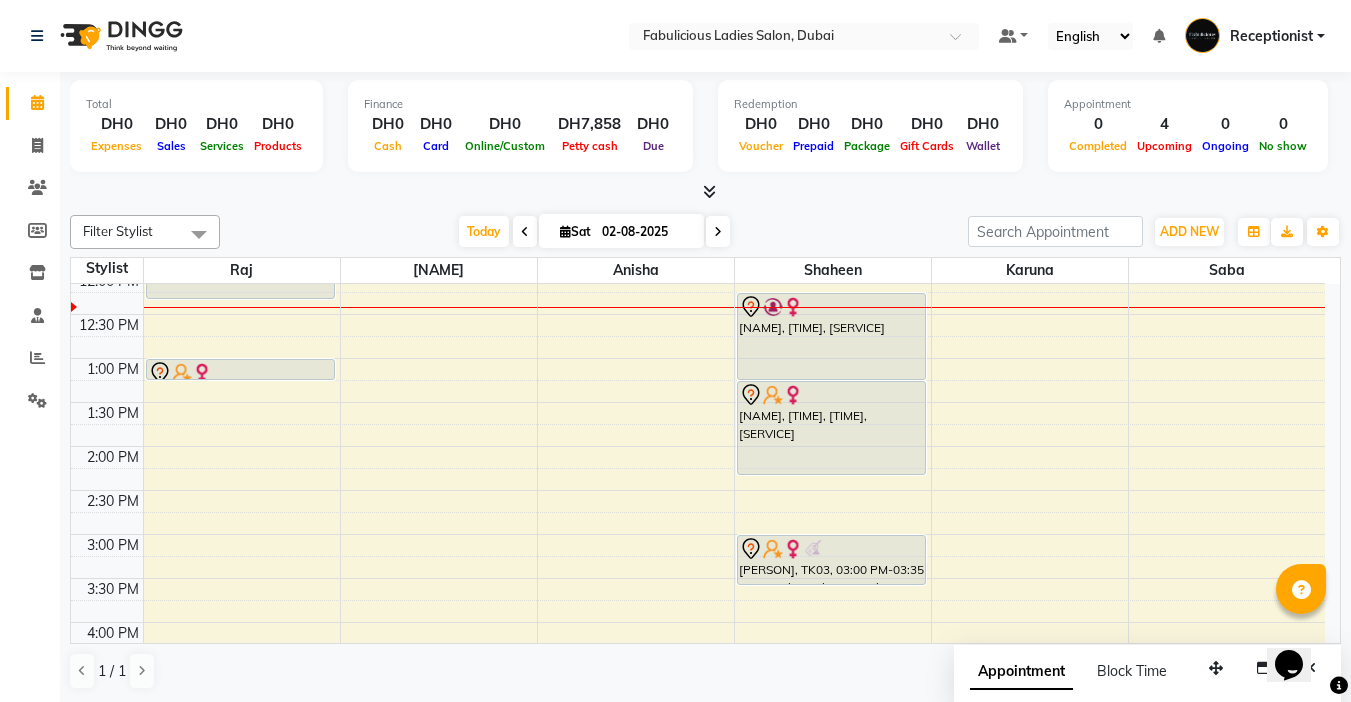 type on "03-08-2025" 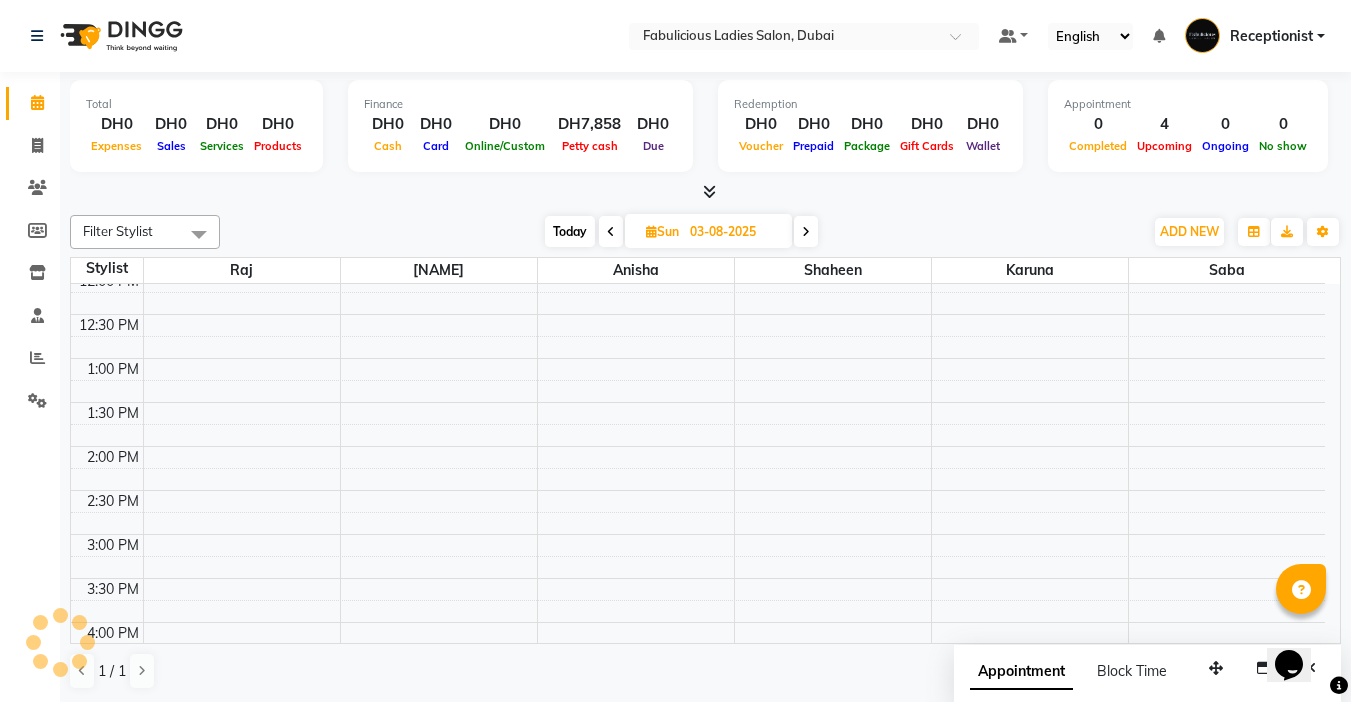 scroll, scrollTop: 265, scrollLeft: 0, axis: vertical 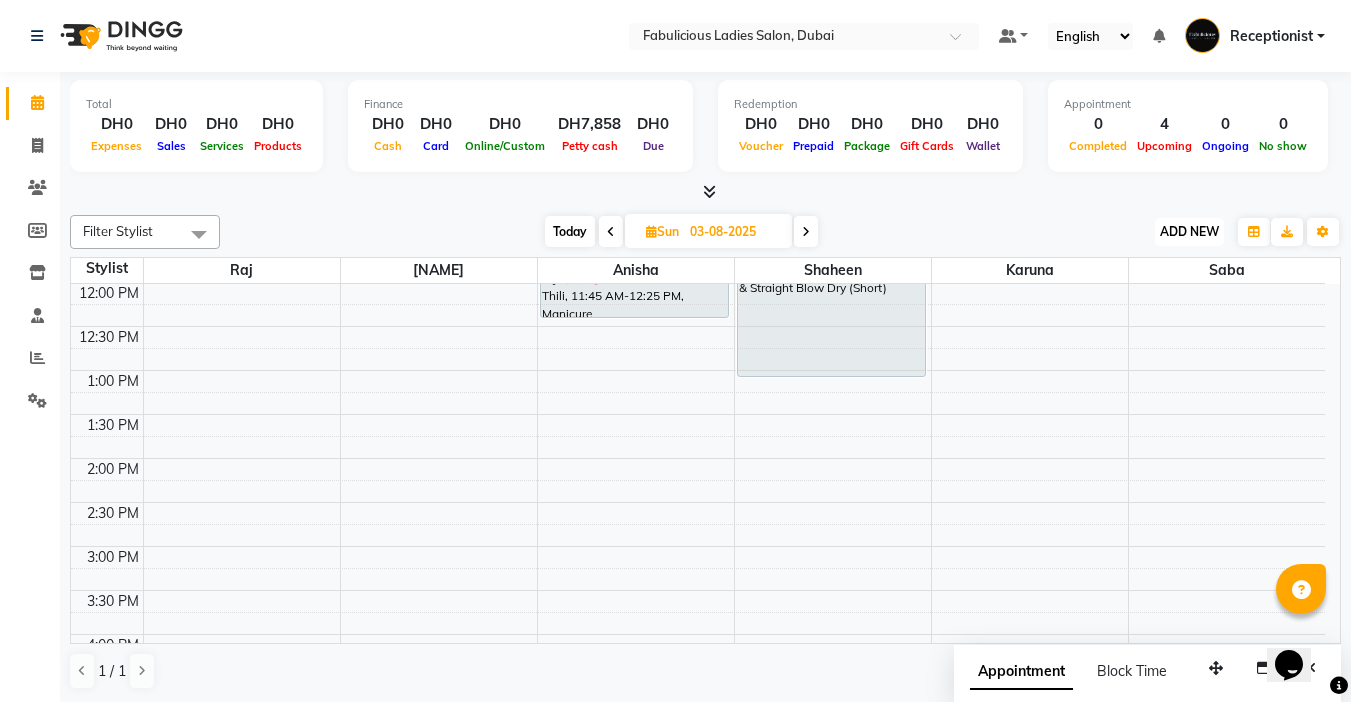 click on "ADD NEW Toggle Dropdown" at bounding box center (1189, 232) 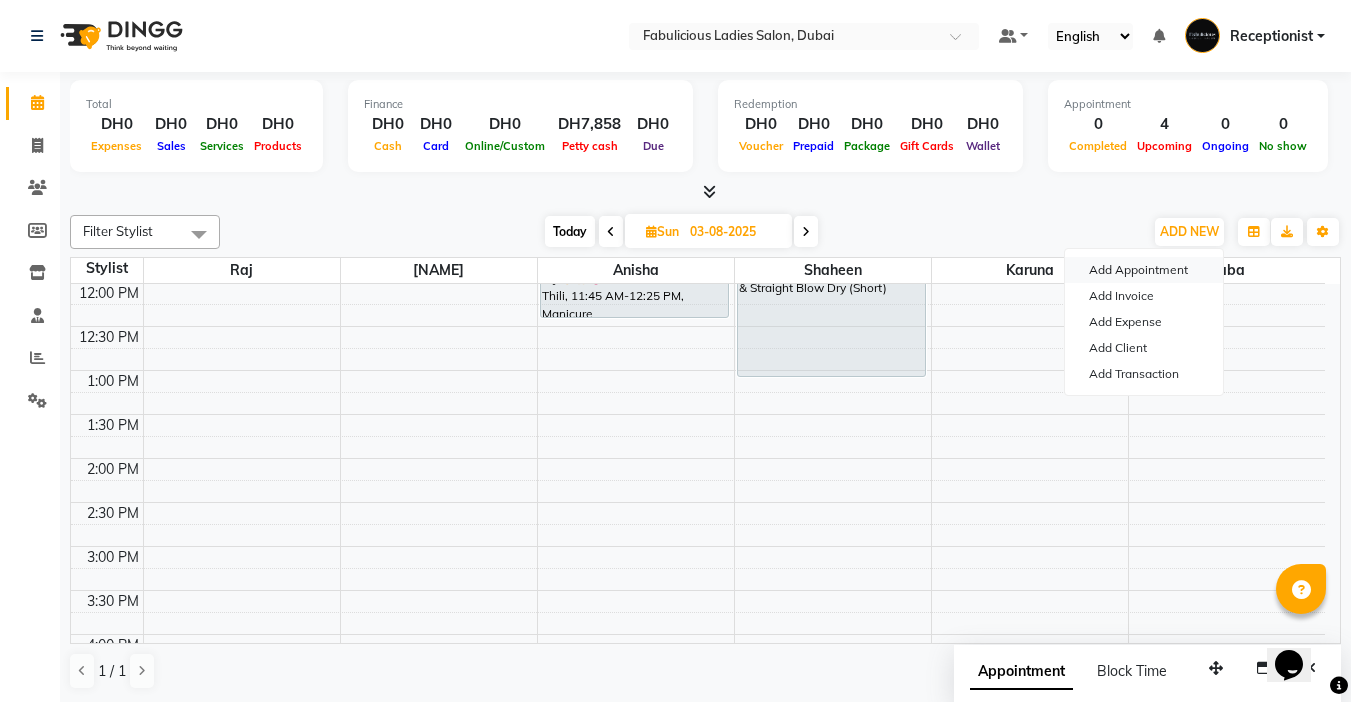 click on "Add Appointment" at bounding box center [1144, 270] 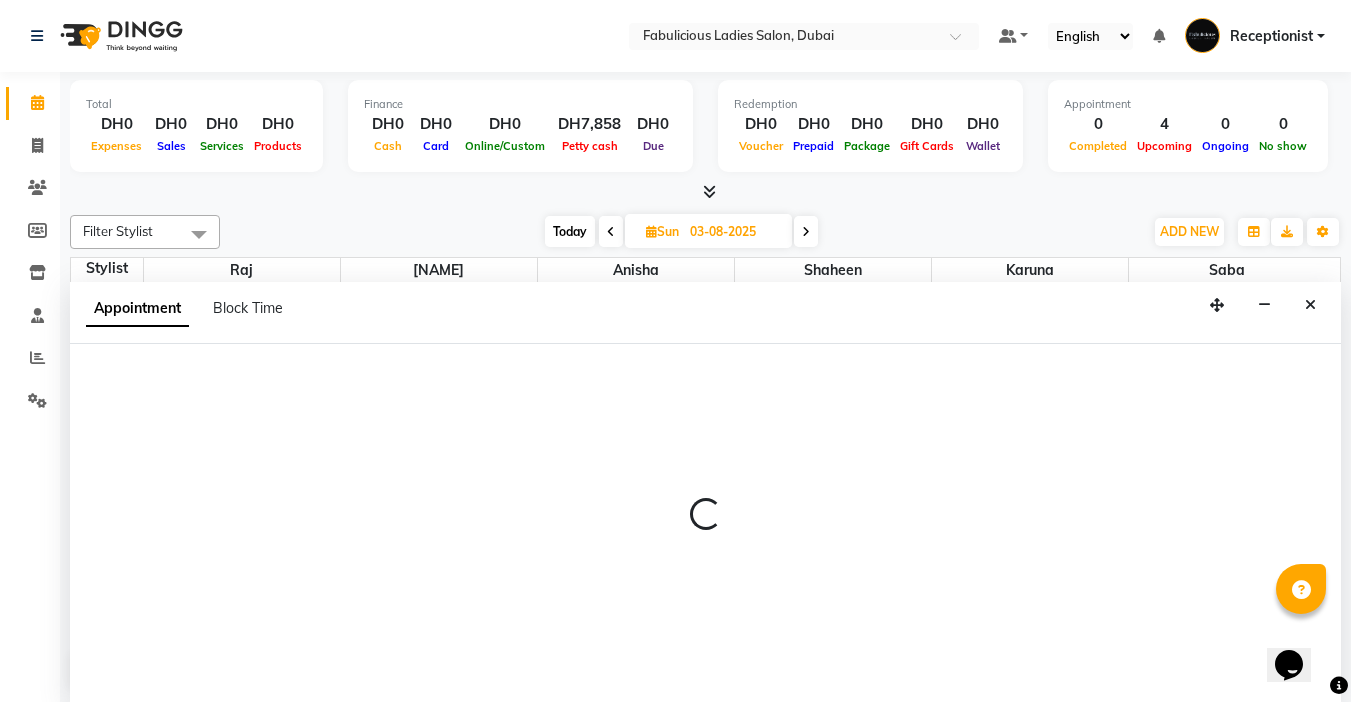 scroll, scrollTop: 1, scrollLeft: 0, axis: vertical 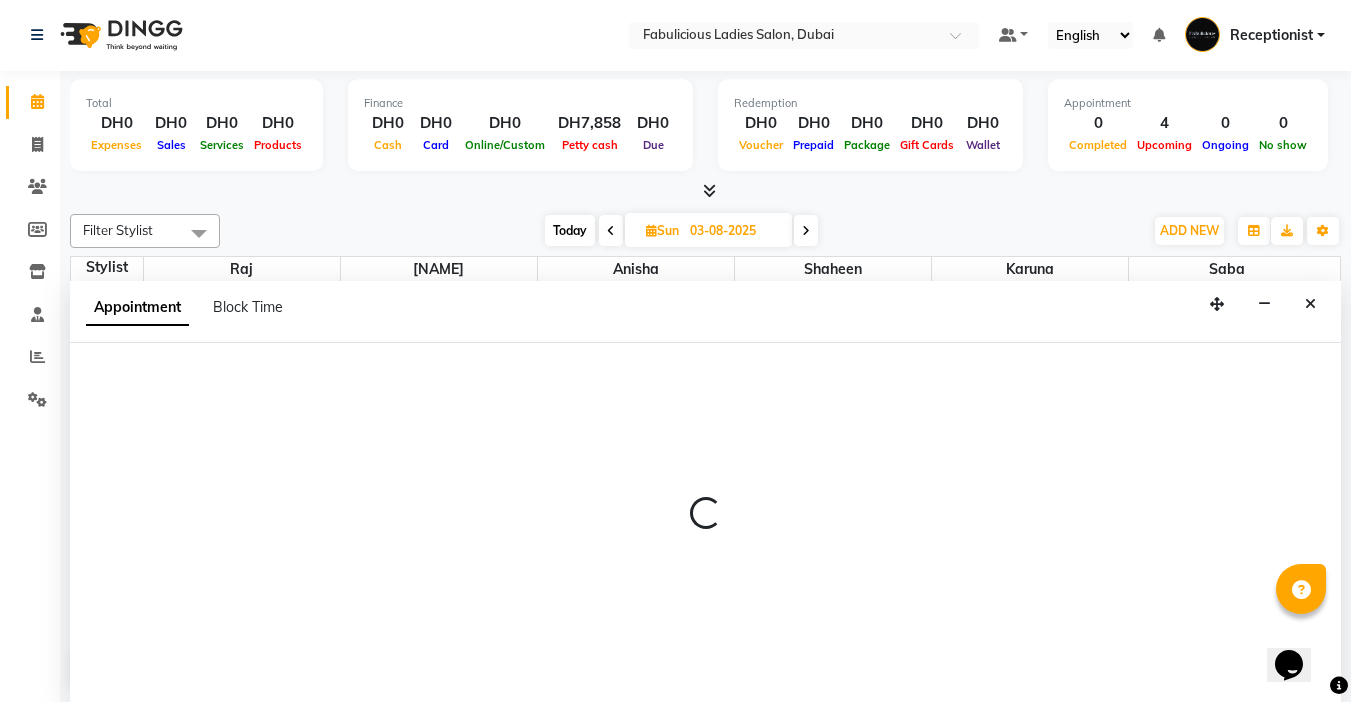 select on "tentative" 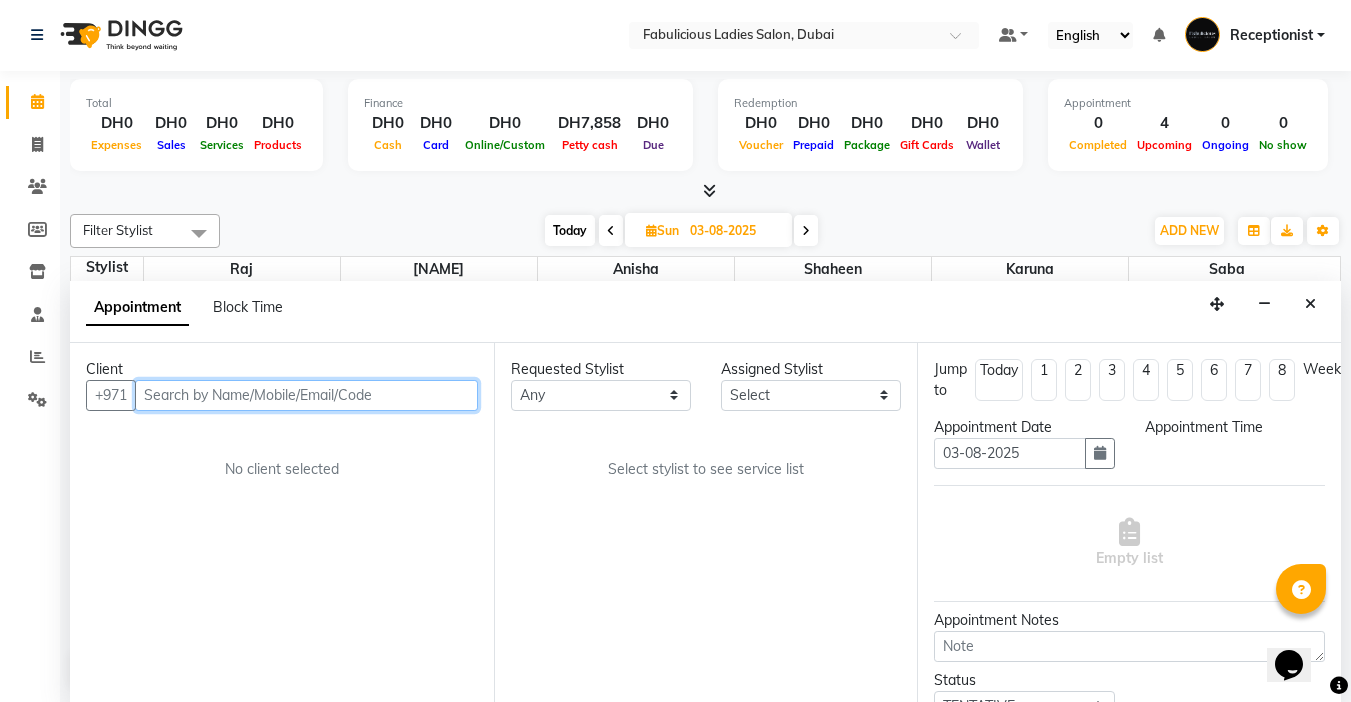select on "600" 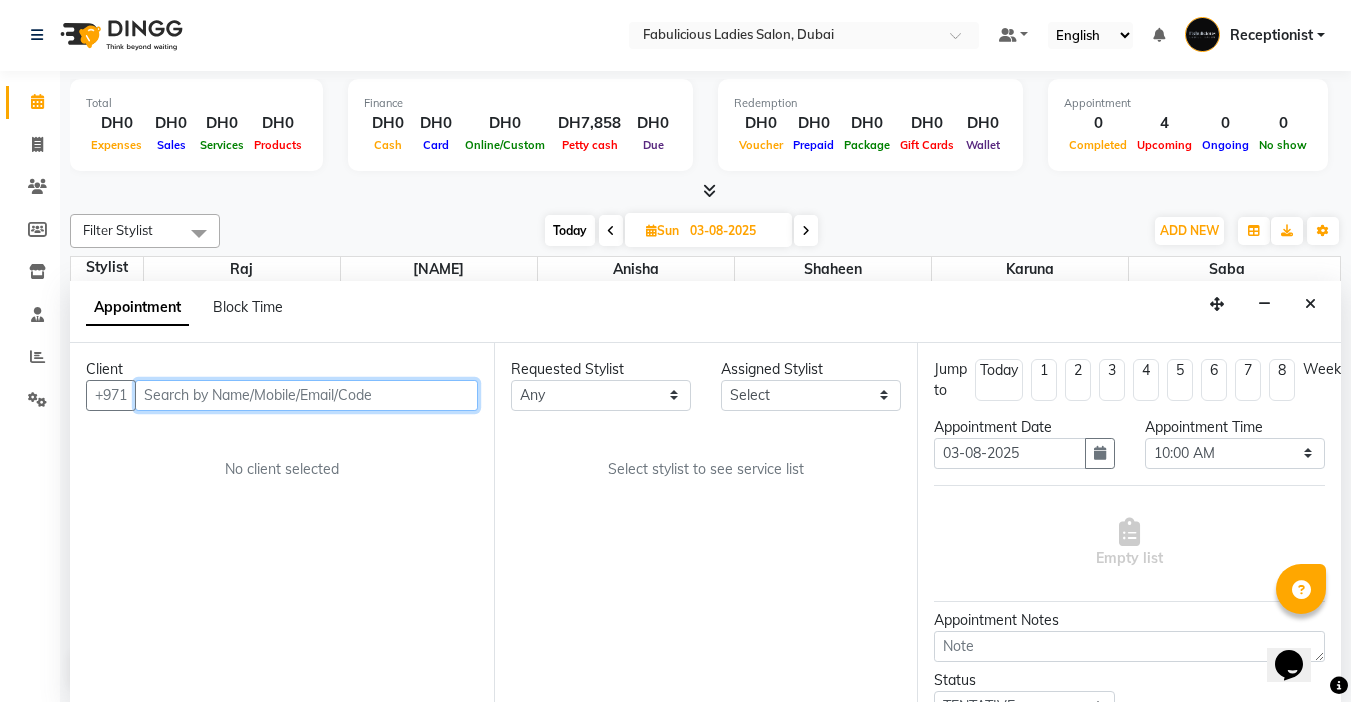 click at bounding box center (306, 395) 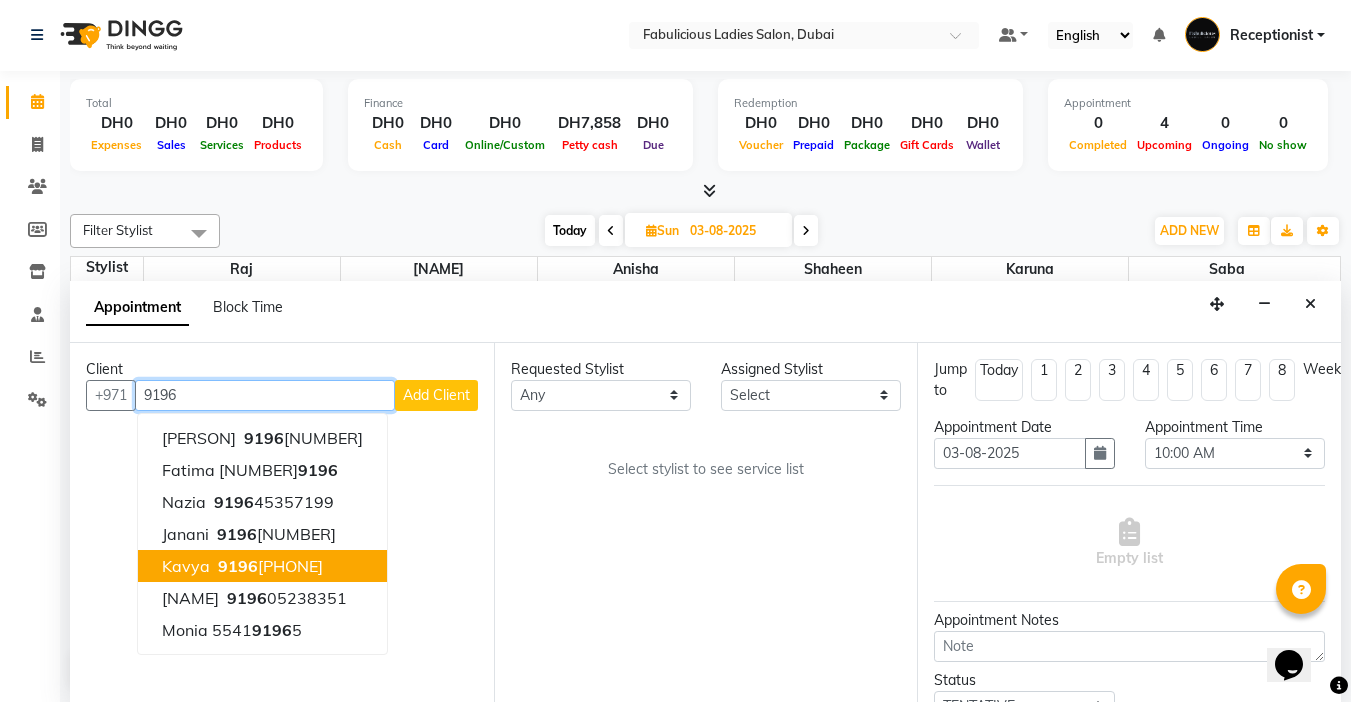 click on "[NAME] [NUMBER]" at bounding box center (262, 566) 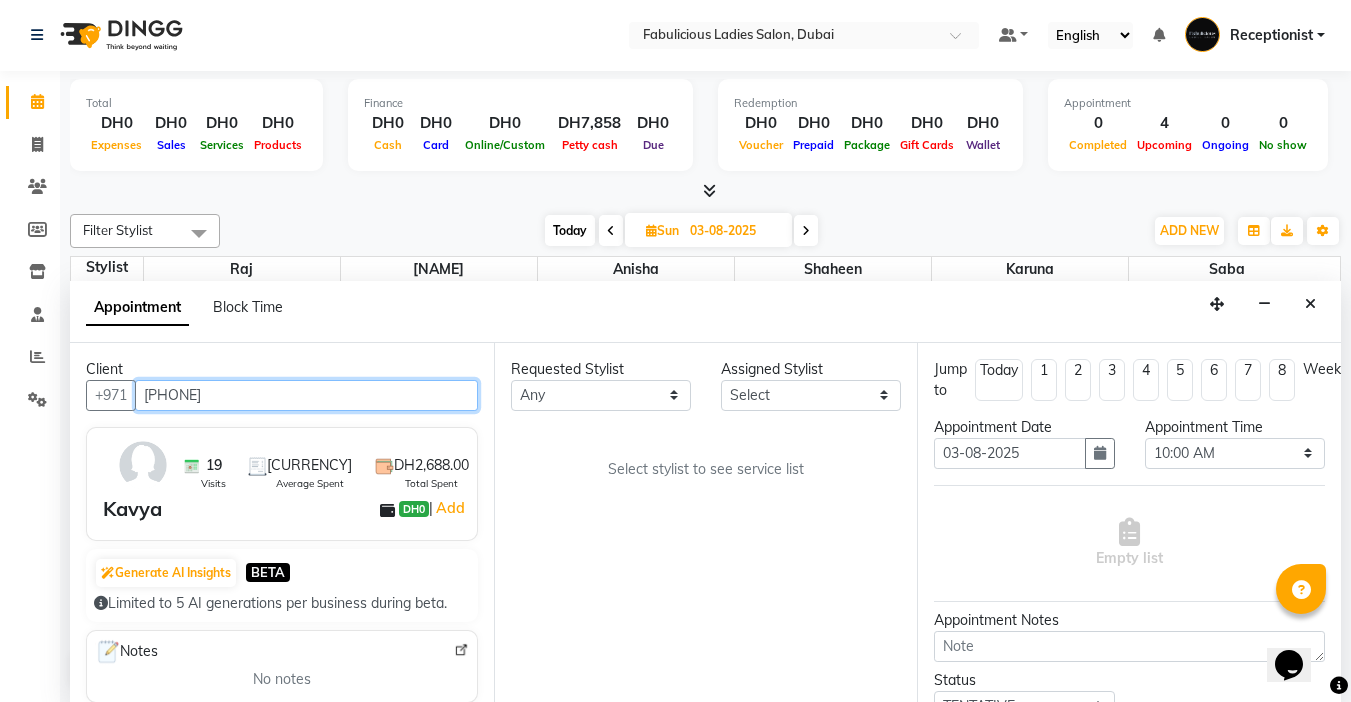 type on "[PHONE]" 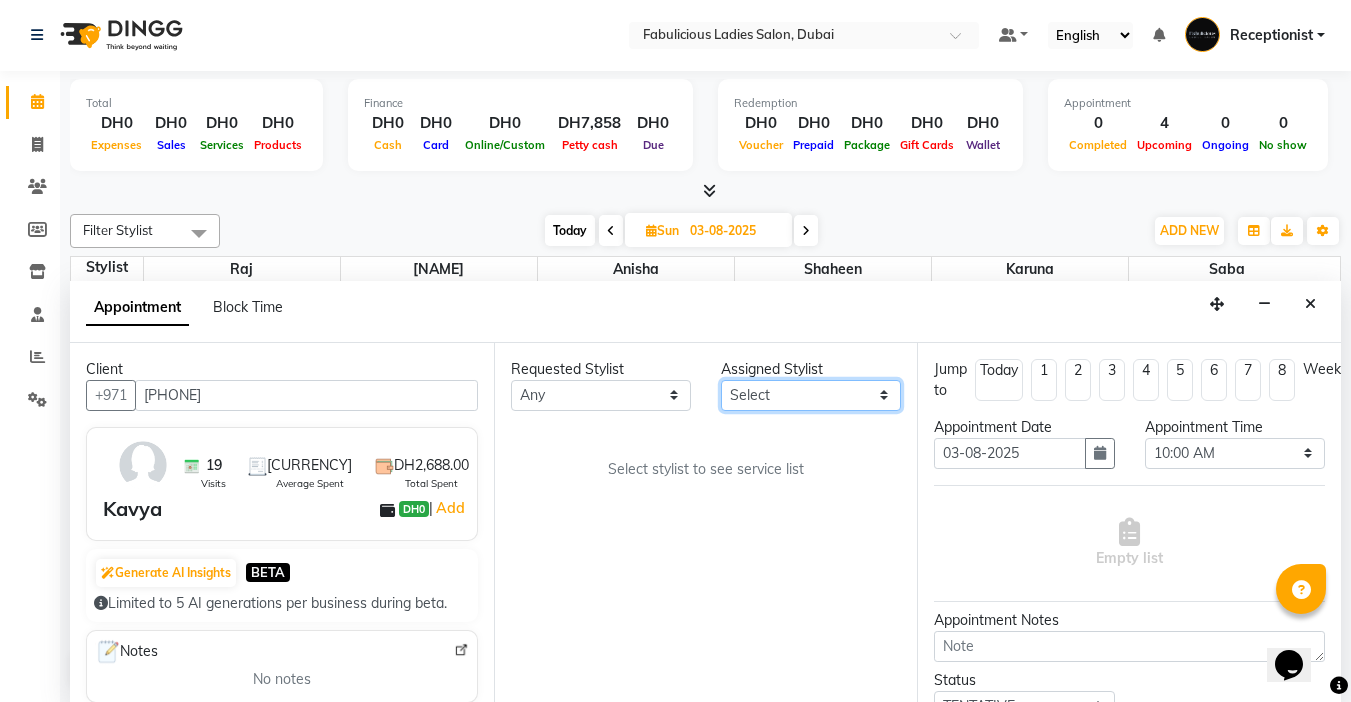 click on "Select [NAME] [NAME] [NAME] [NAME] [NAME]" at bounding box center [811, 395] 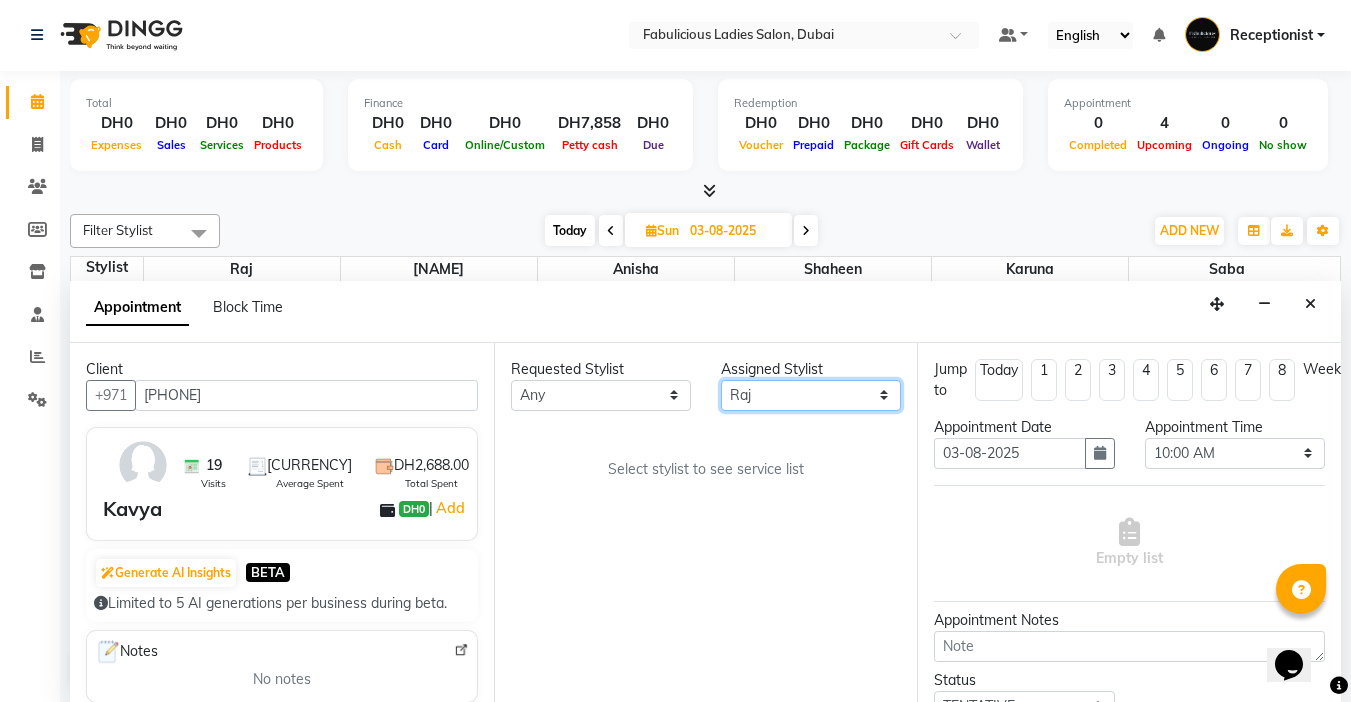 click on "Select [NAME] [NAME] [NAME] [NAME] [NAME]" at bounding box center (811, 395) 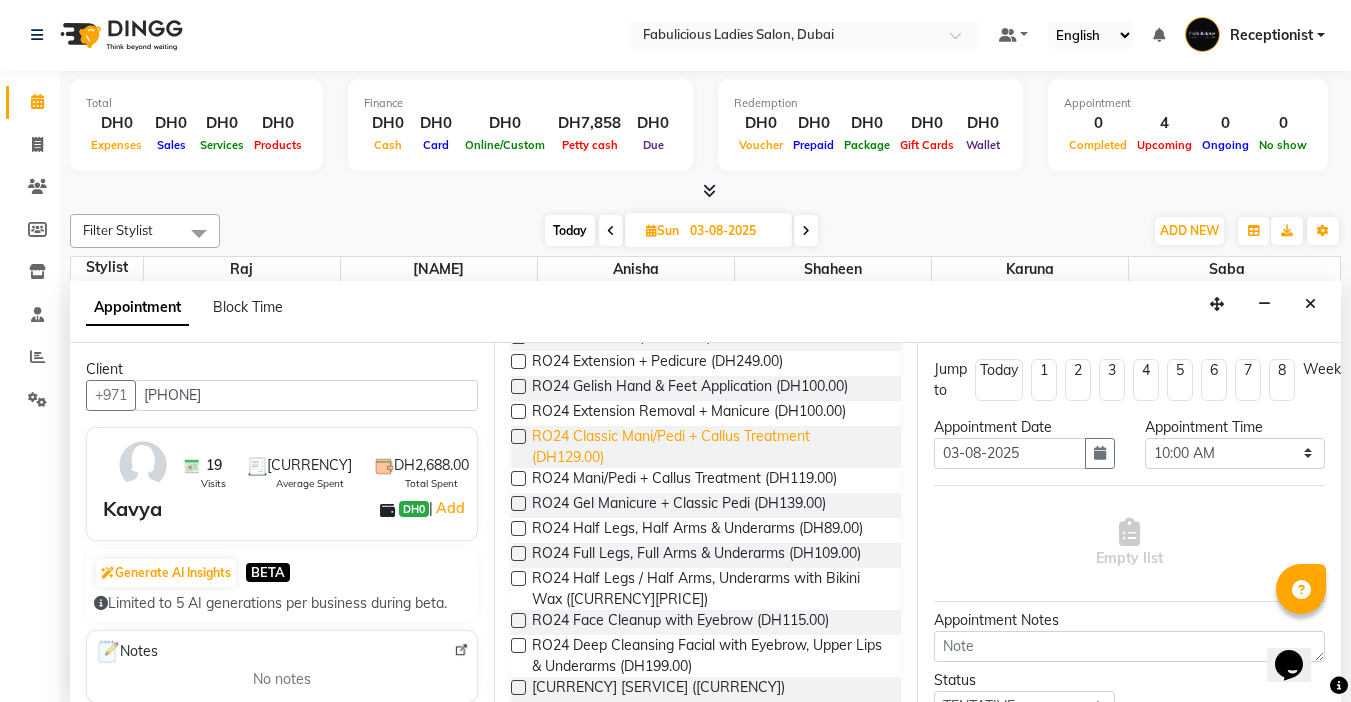 scroll, scrollTop: 400, scrollLeft: 0, axis: vertical 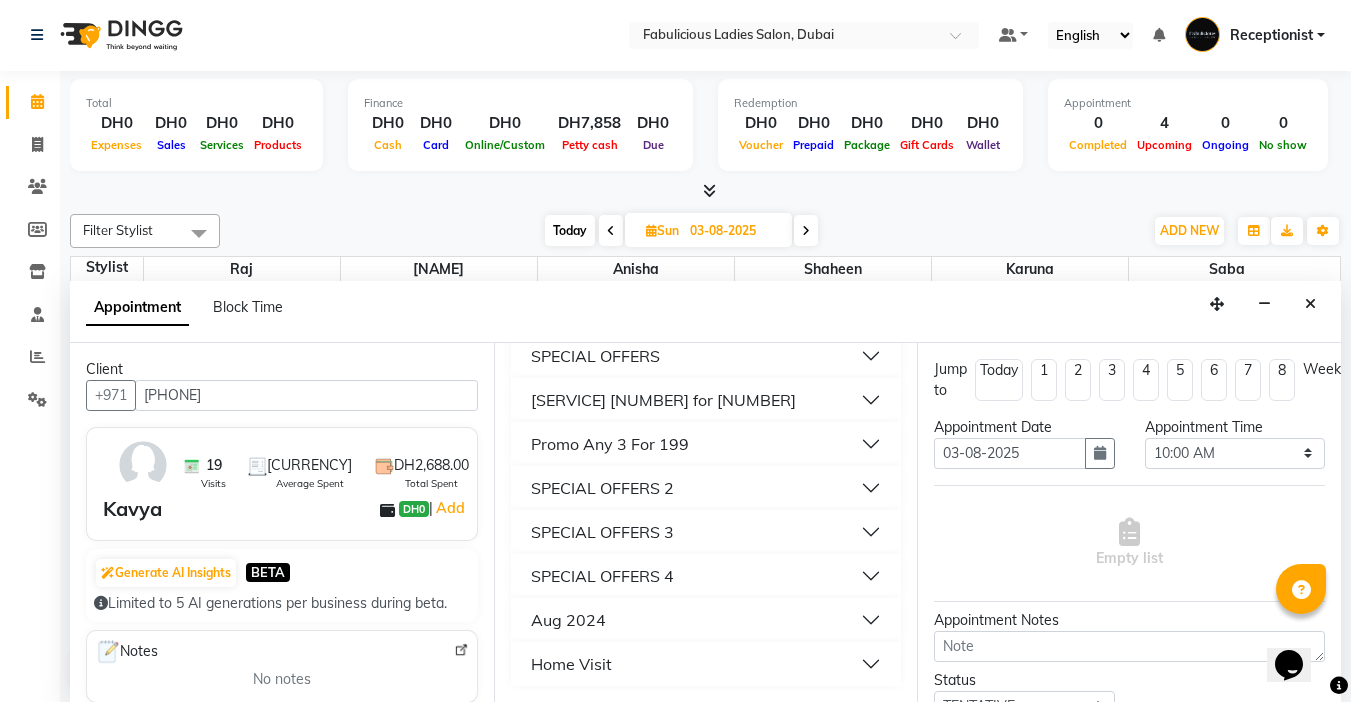 click on "SPECIAL OFFERS" at bounding box center [595, 356] 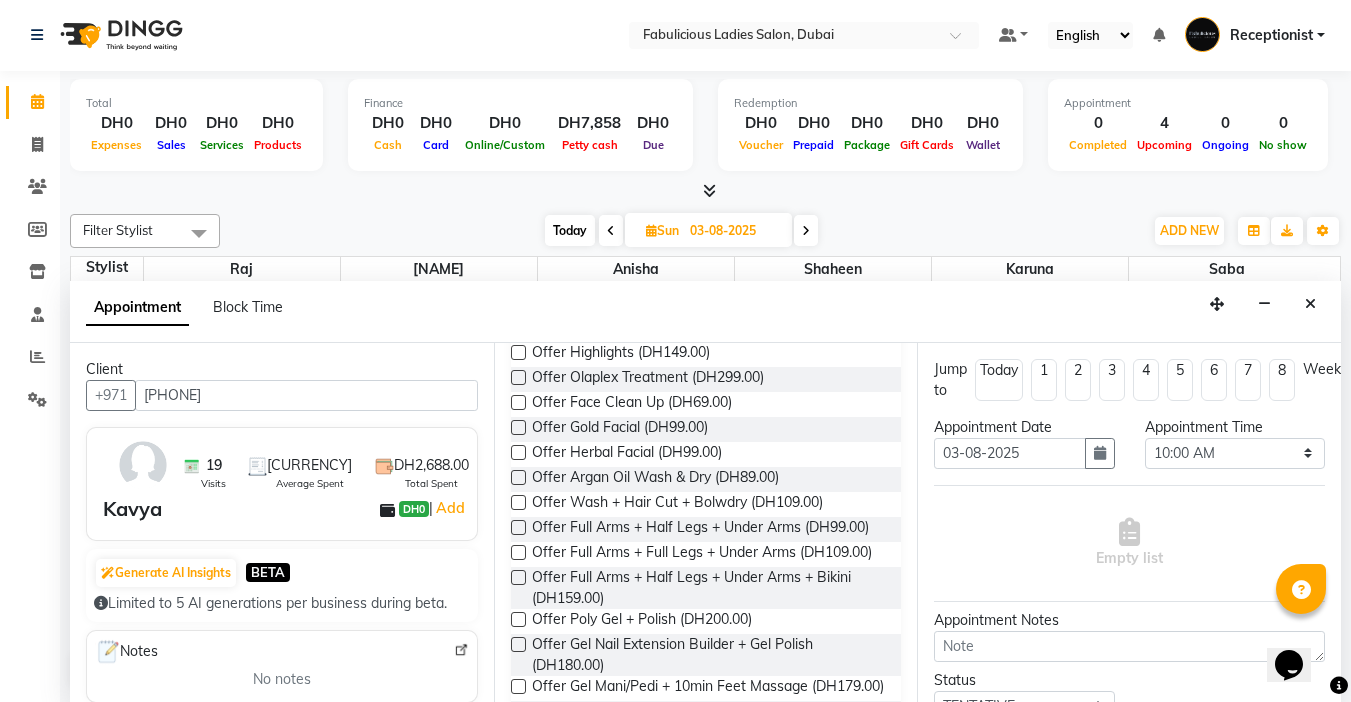scroll, scrollTop: 2082, scrollLeft: 0, axis: vertical 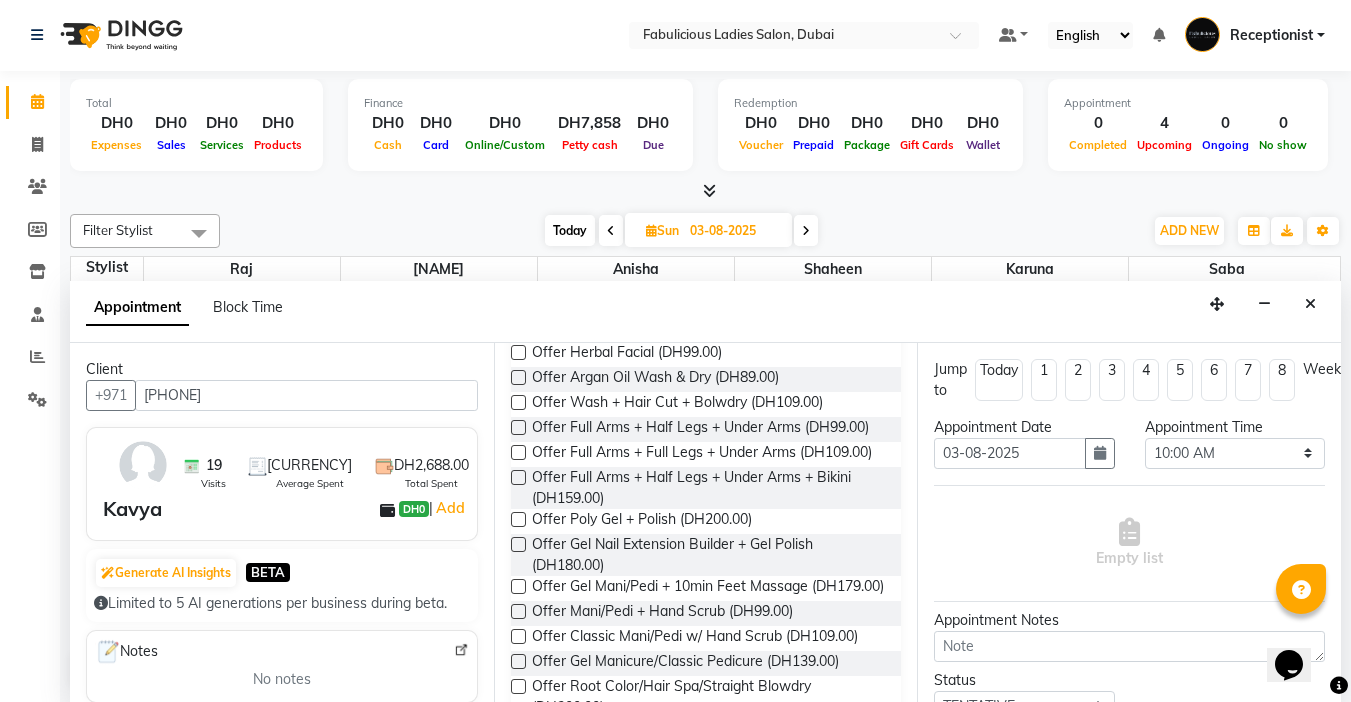 click at bounding box center (518, 427) 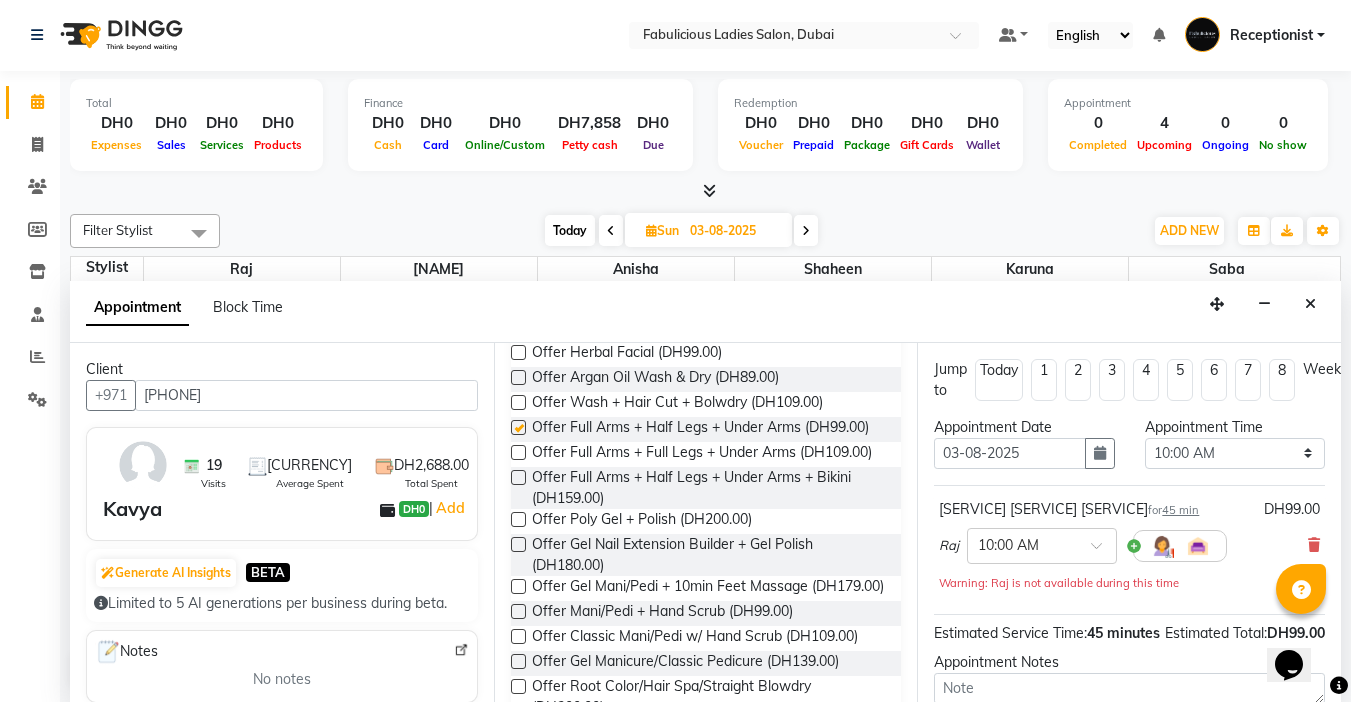 checkbox on "false" 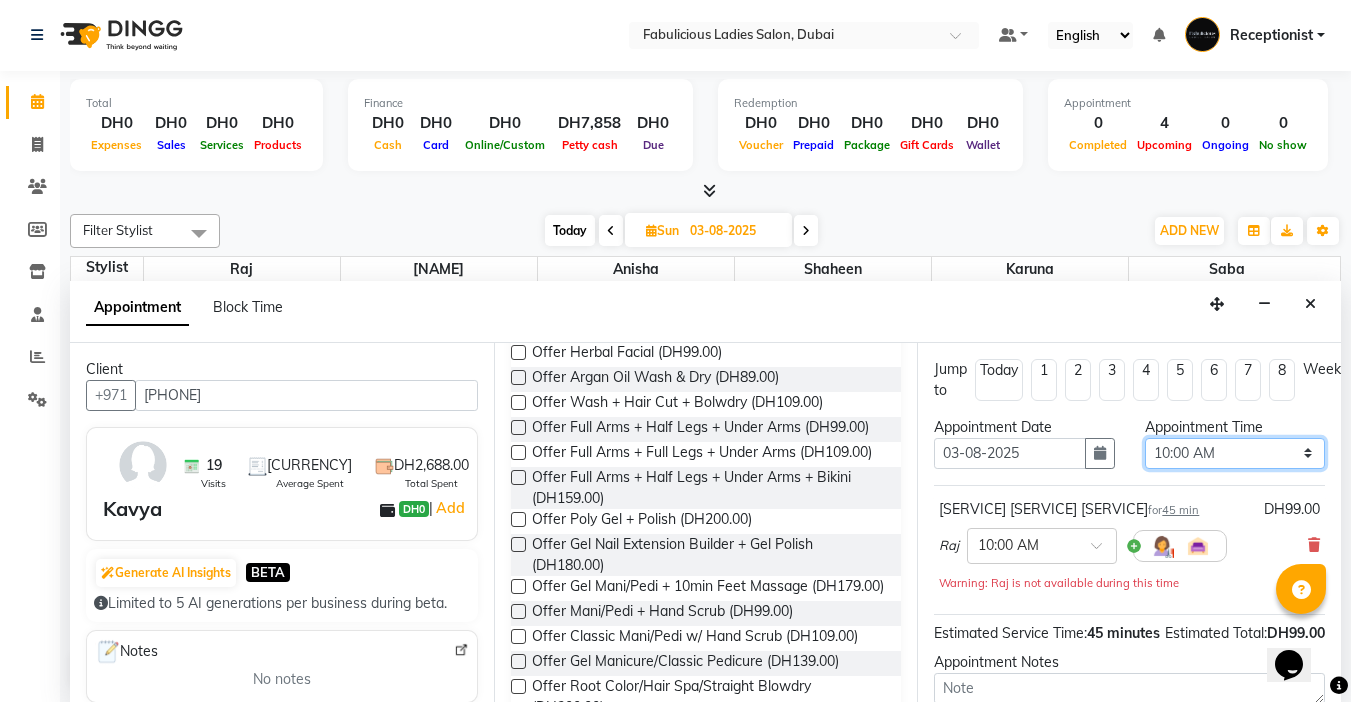 click on "Select [TIME] [TIME] [TIME] [TIME] [TIME] [TIME] [TIME] [TIME] [TIME] [TIME] [TIME] [TIME] [TIME] [TIME] [TIME] [TIME] [TIME] [TIME] [TIME] [TIME] [TIME] [TIME] [TIME] [TIME] [TIME] [TIME] [TIME] [TIME] [TIME] [TIME] [TIME] [TIME] [TIME] [TIME] [TIME] [TIME] [TIME] [TIME] [TIME] [TIME] [TIME] [TIME] [TIME] [TIME] [TIME] [TIME] [TIME] [TIME] [TIME] [TIME] [TIME] [TIME] [TIME] [TIME] [TIME]" at bounding box center (1235, 453) 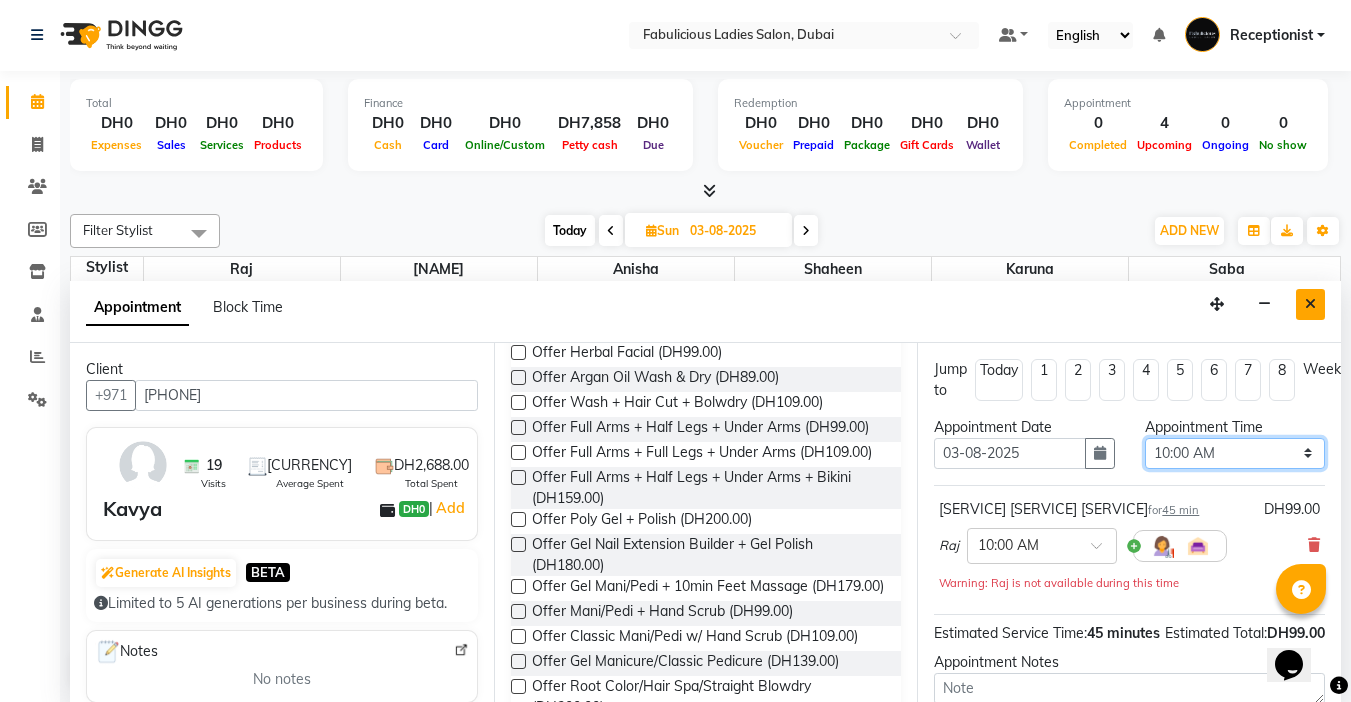 select on "1200" 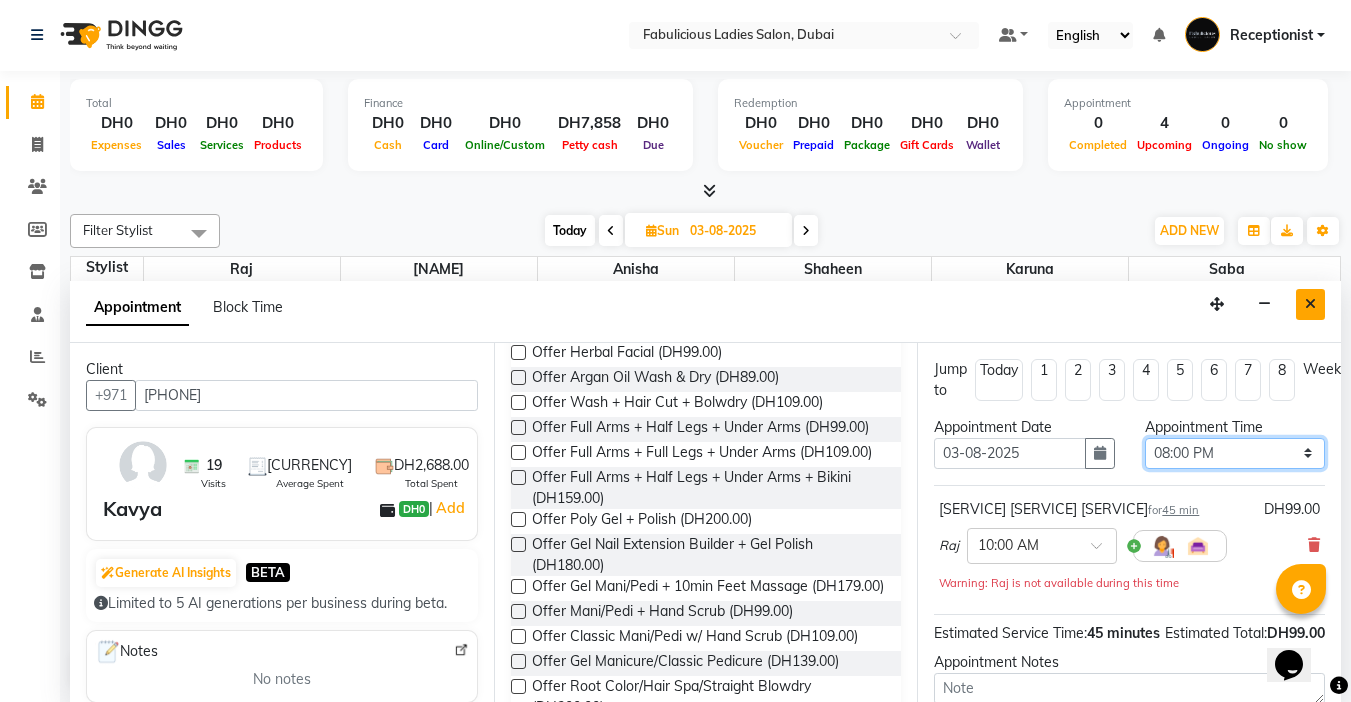 click on "Select [TIME] [TIME] [TIME] [TIME] [TIME] [TIME] [TIME] [TIME] [TIME] [TIME] [TIME] [TIME] [TIME] [TIME] [TIME] [TIME] [TIME] [TIME] [TIME] [TIME] [TIME] [TIME] [TIME] [TIME] [TIME] [TIME] [TIME] [TIME] [TIME] [TIME] [TIME] [TIME] [TIME] [TIME] [TIME] [TIME] [TIME] [TIME] [TIME] [TIME] [TIME] [TIME] [TIME] [TIME] [TIME] [TIME] [TIME] [TIME] [TIME] [TIME] [TIME] [TIME] [TIME] [TIME] [TIME]" at bounding box center (1235, 453) 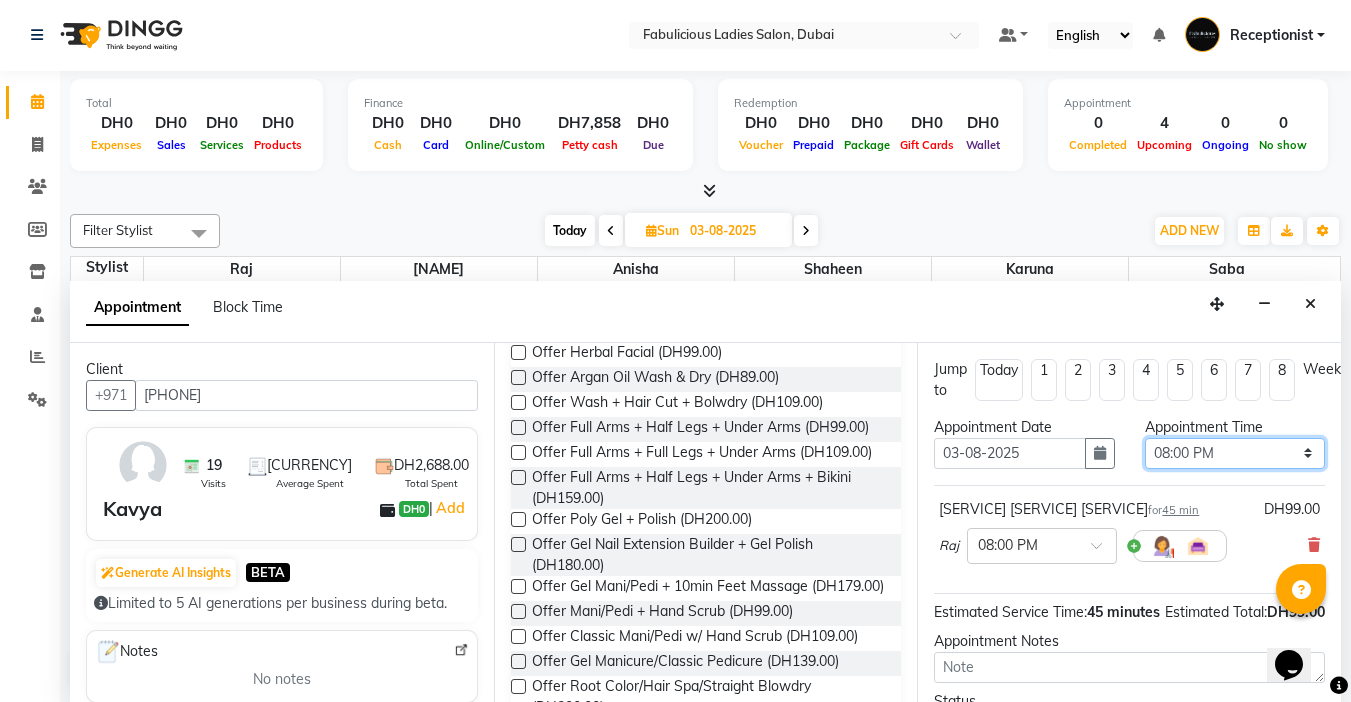 scroll, scrollTop: 224, scrollLeft: 0, axis: vertical 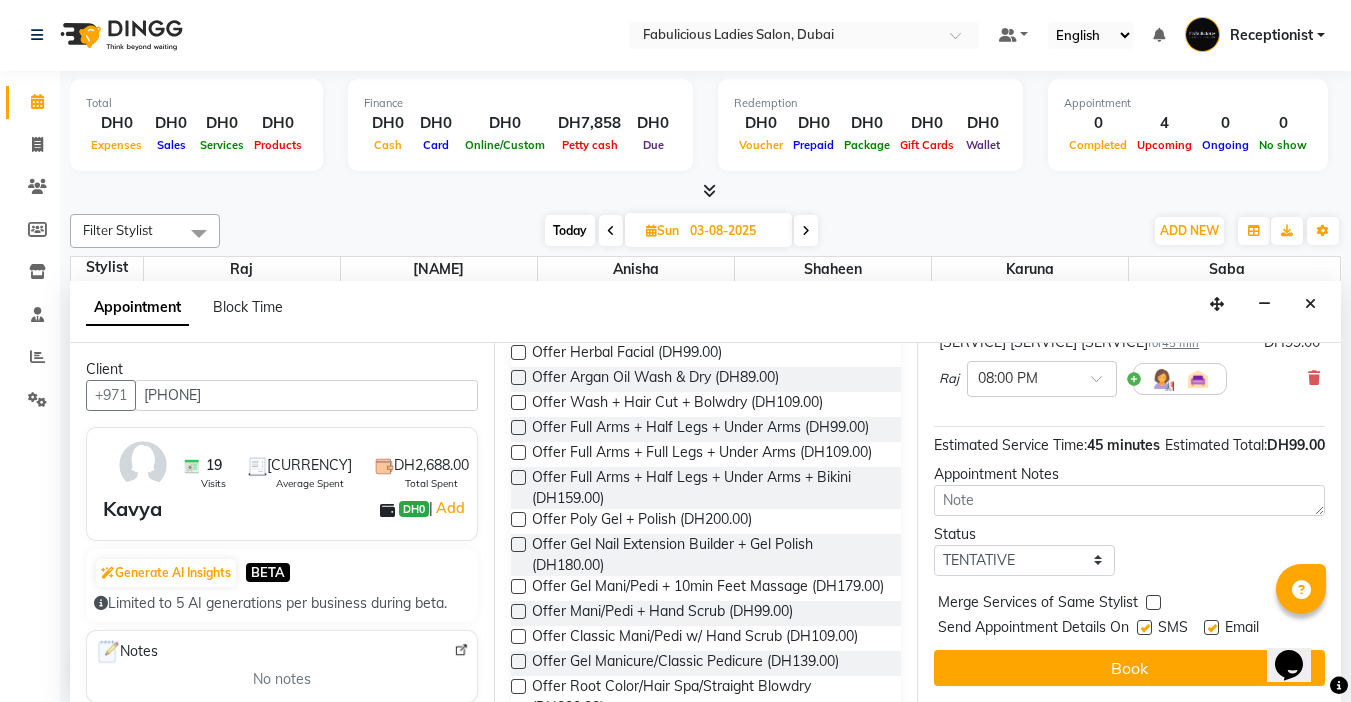 click at bounding box center (1153, 602) 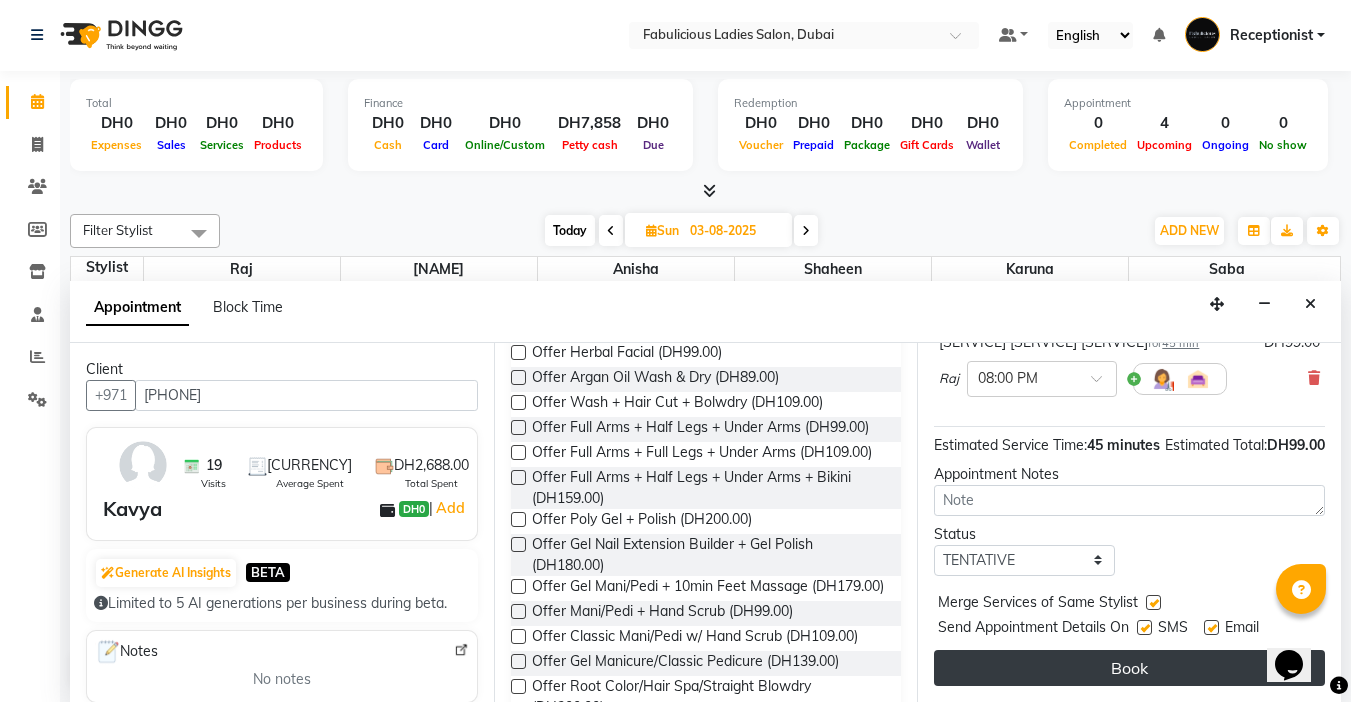 click on "Book" at bounding box center [1129, 668] 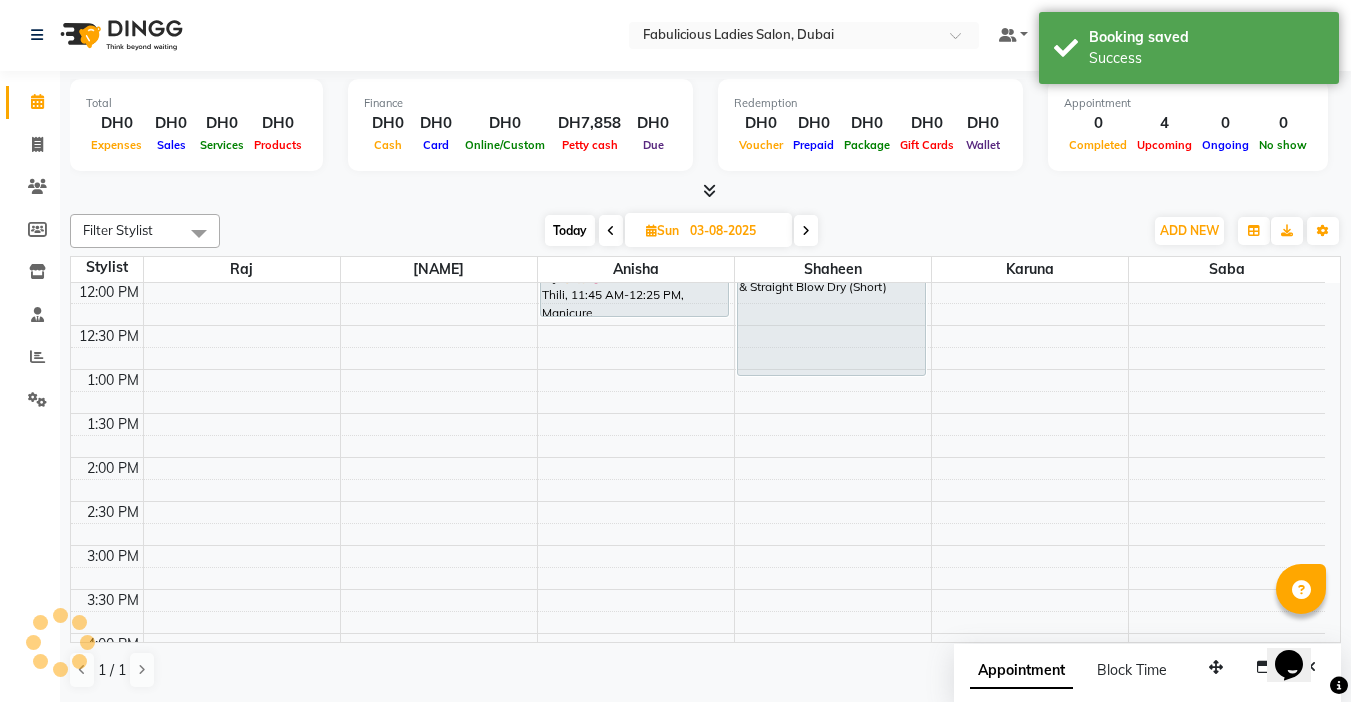 scroll, scrollTop: 0, scrollLeft: 0, axis: both 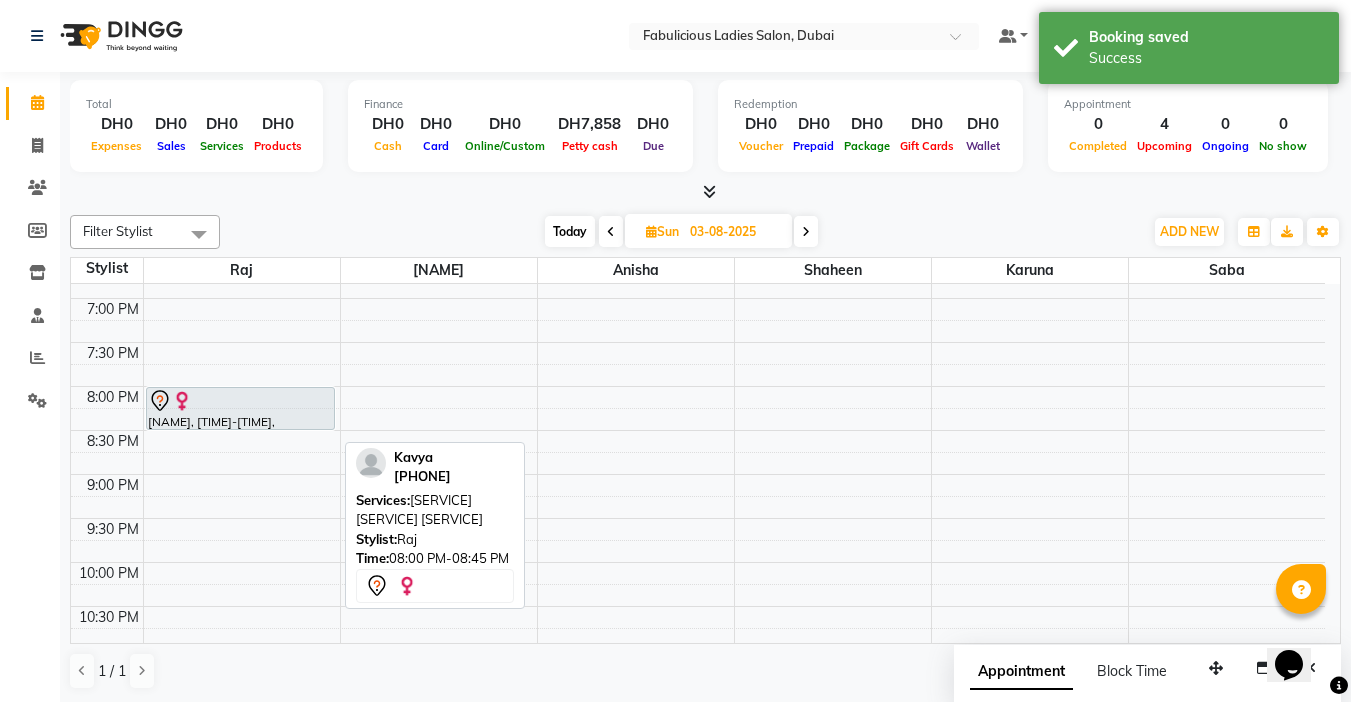 drag, startPoint x: 229, startPoint y: 453, endPoint x: 231, endPoint y: 432, distance: 21.095022 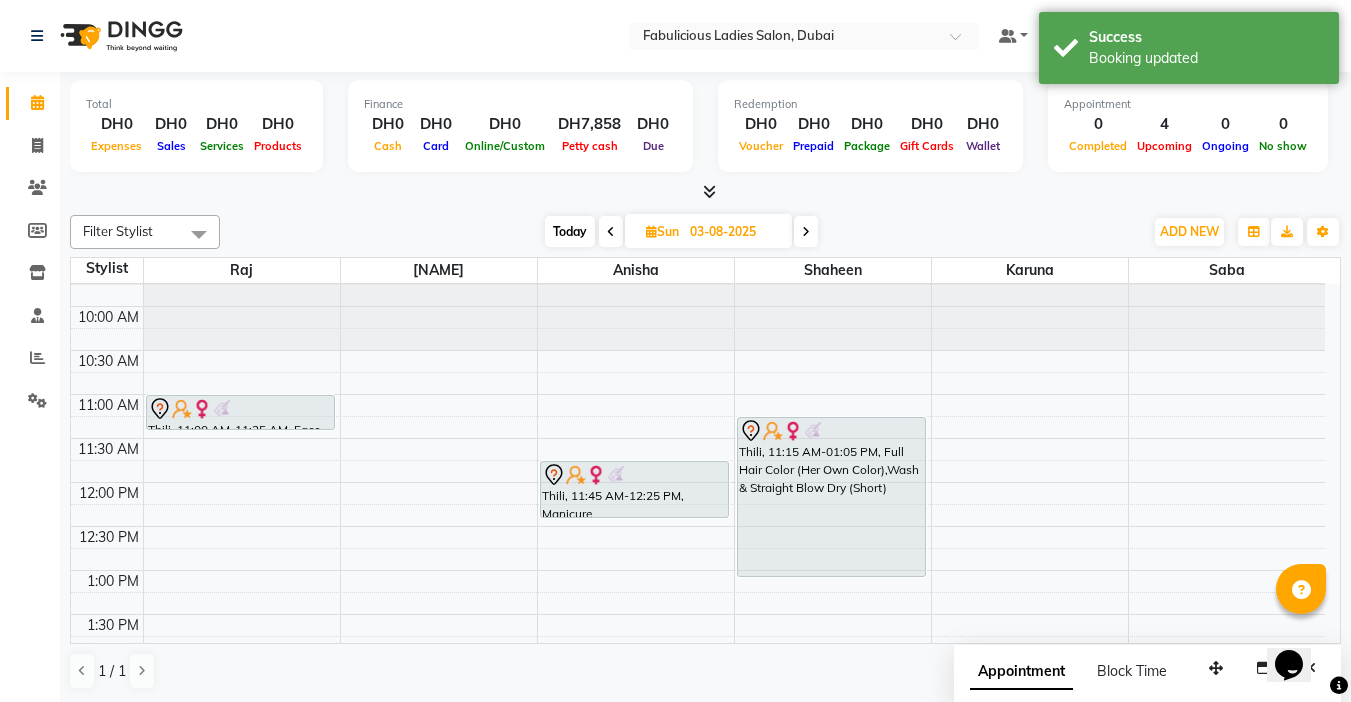 scroll, scrollTop: 0, scrollLeft: 0, axis: both 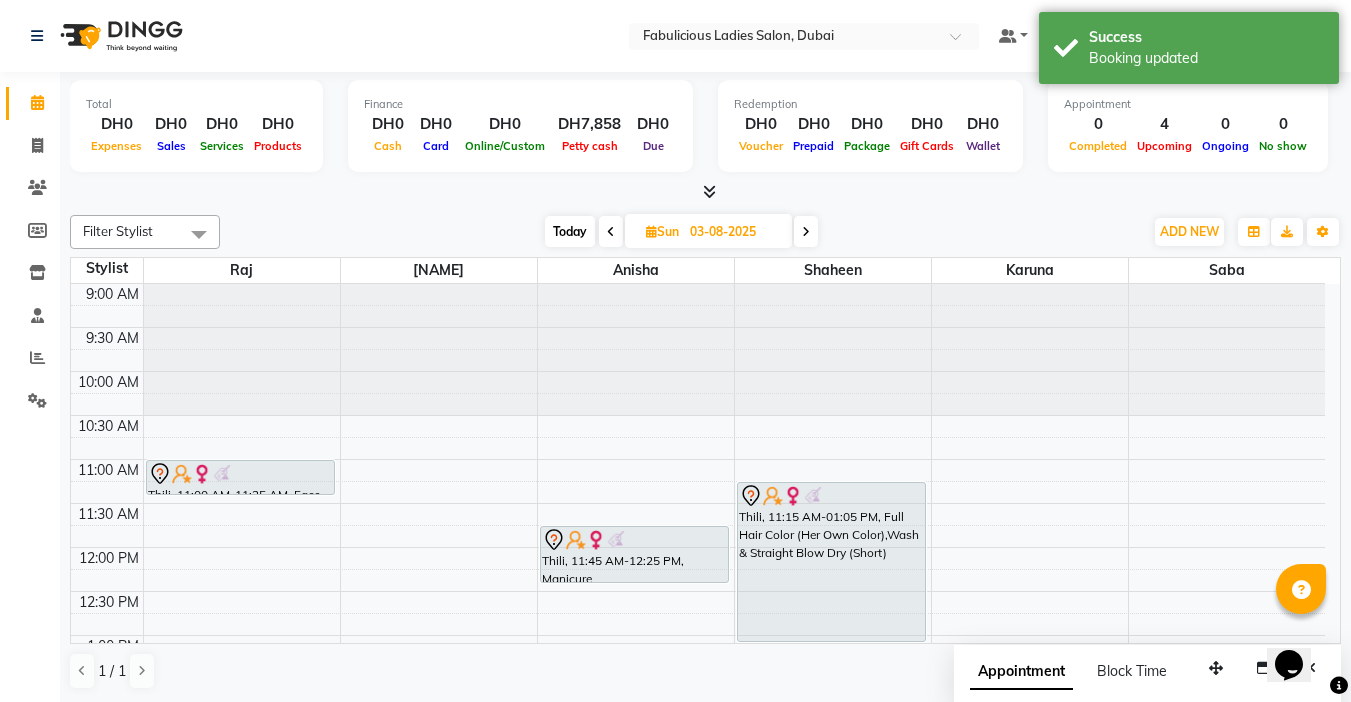 click at bounding box center (611, 232) 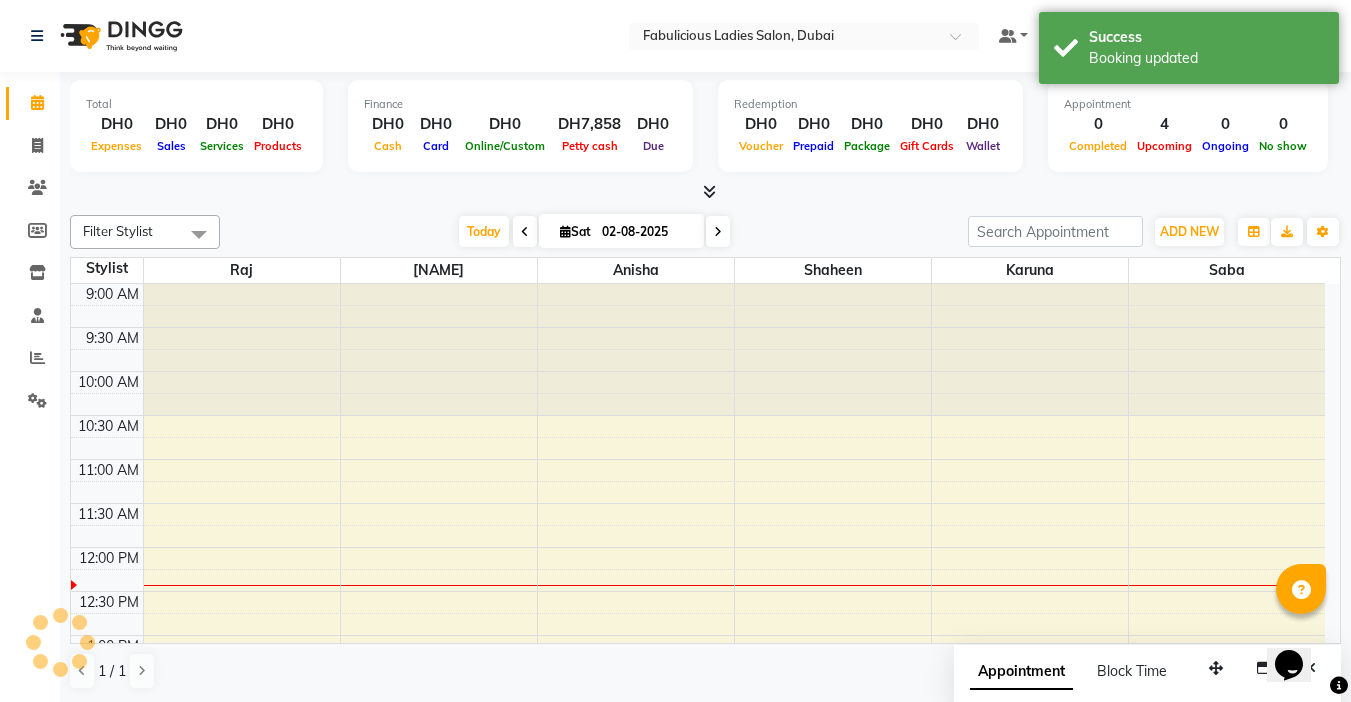 scroll, scrollTop: 265, scrollLeft: 0, axis: vertical 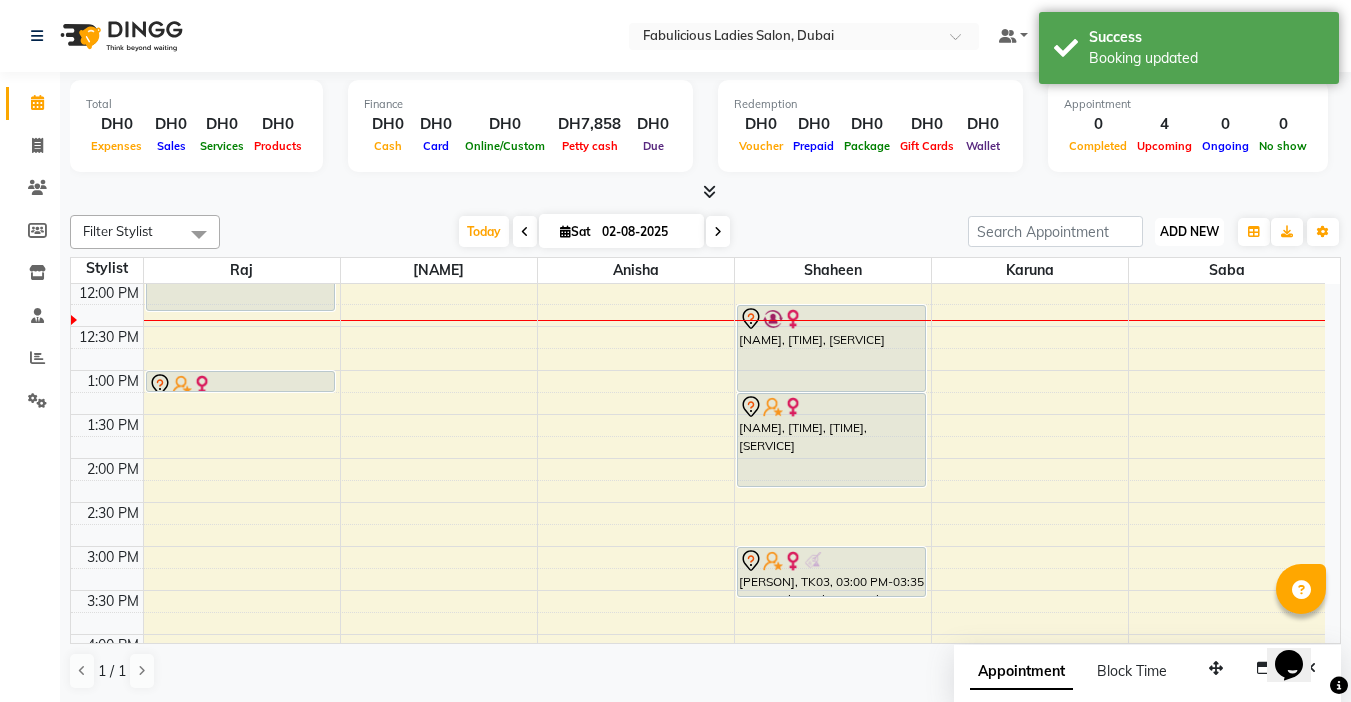 click on "ADD NEW" at bounding box center [1189, 231] 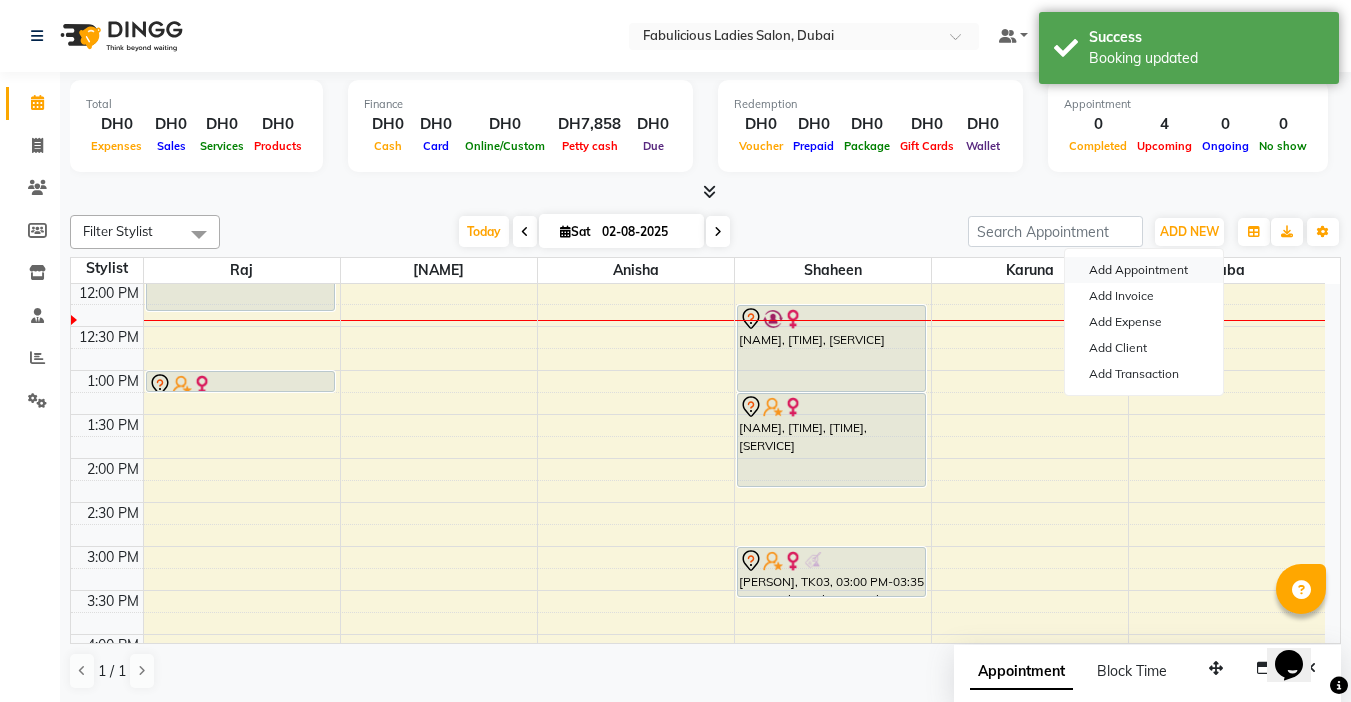click on "Add Appointment" at bounding box center [1144, 270] 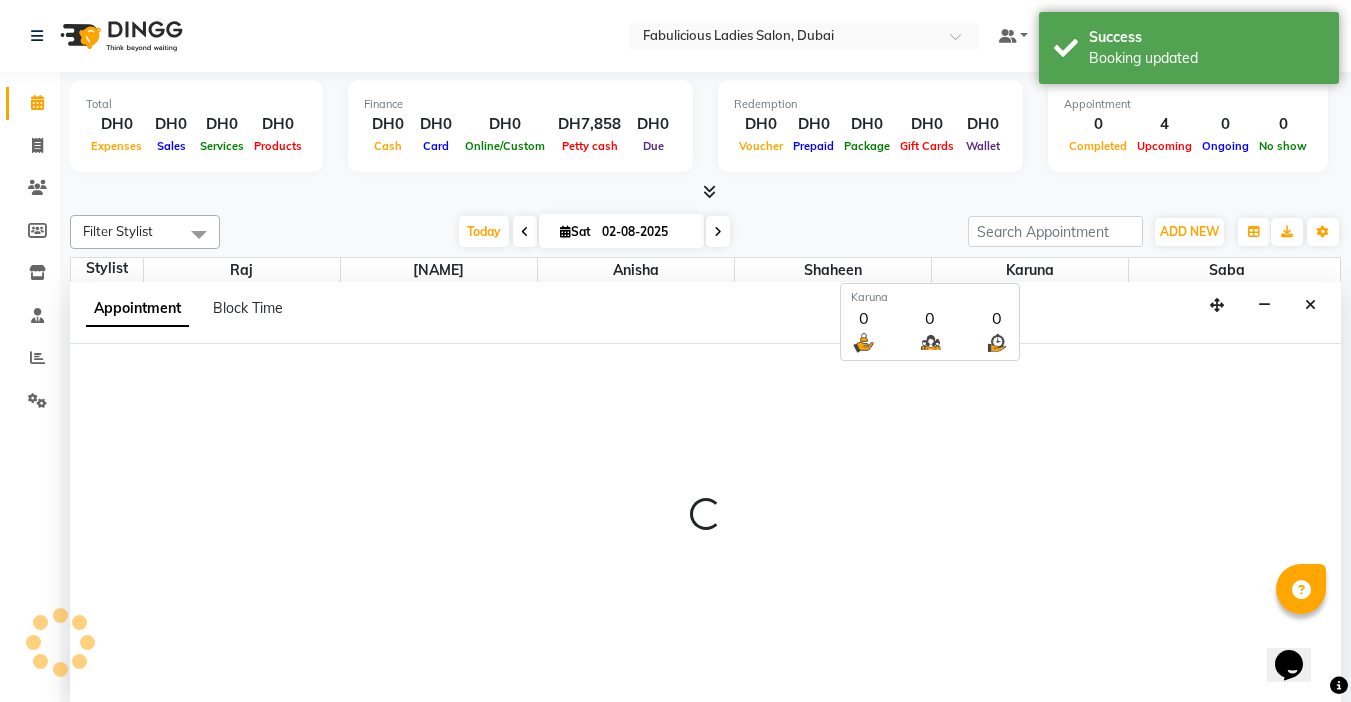 scroll, scrollTop: 1, scrollLeft: 0, axis: vertical 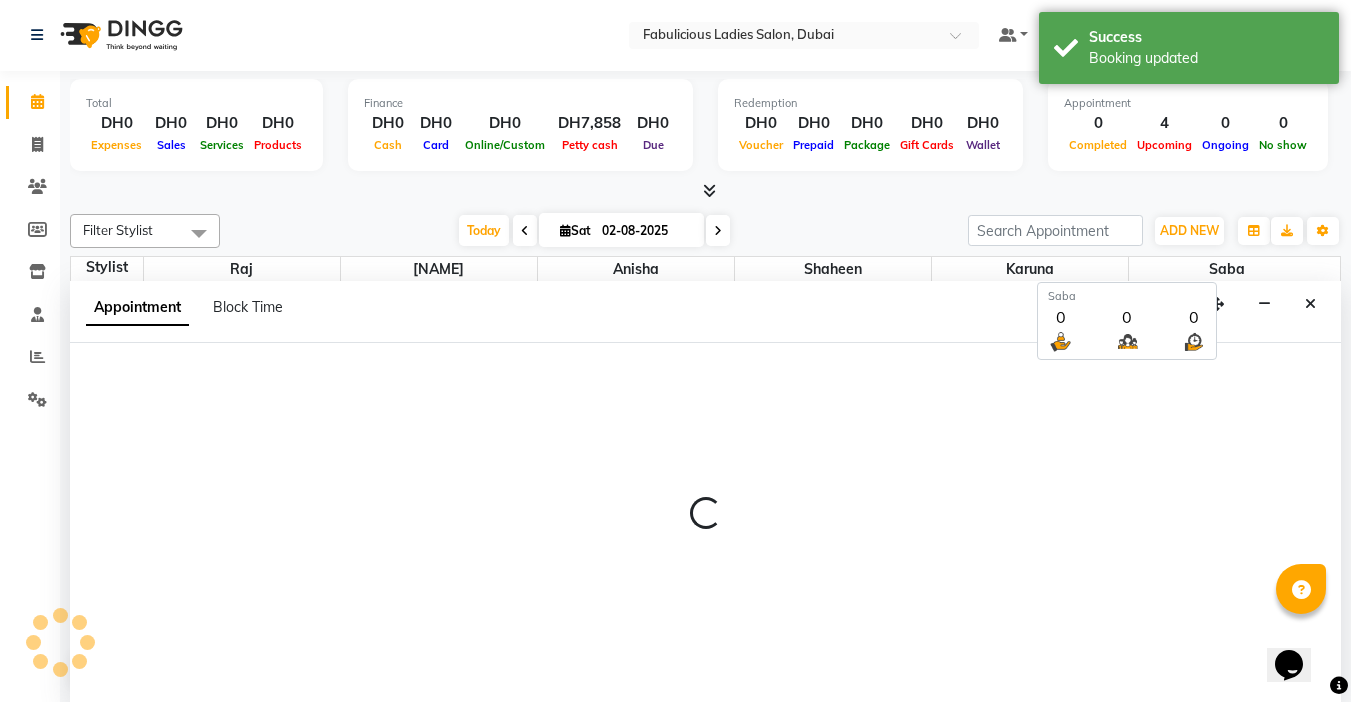 select on "600" 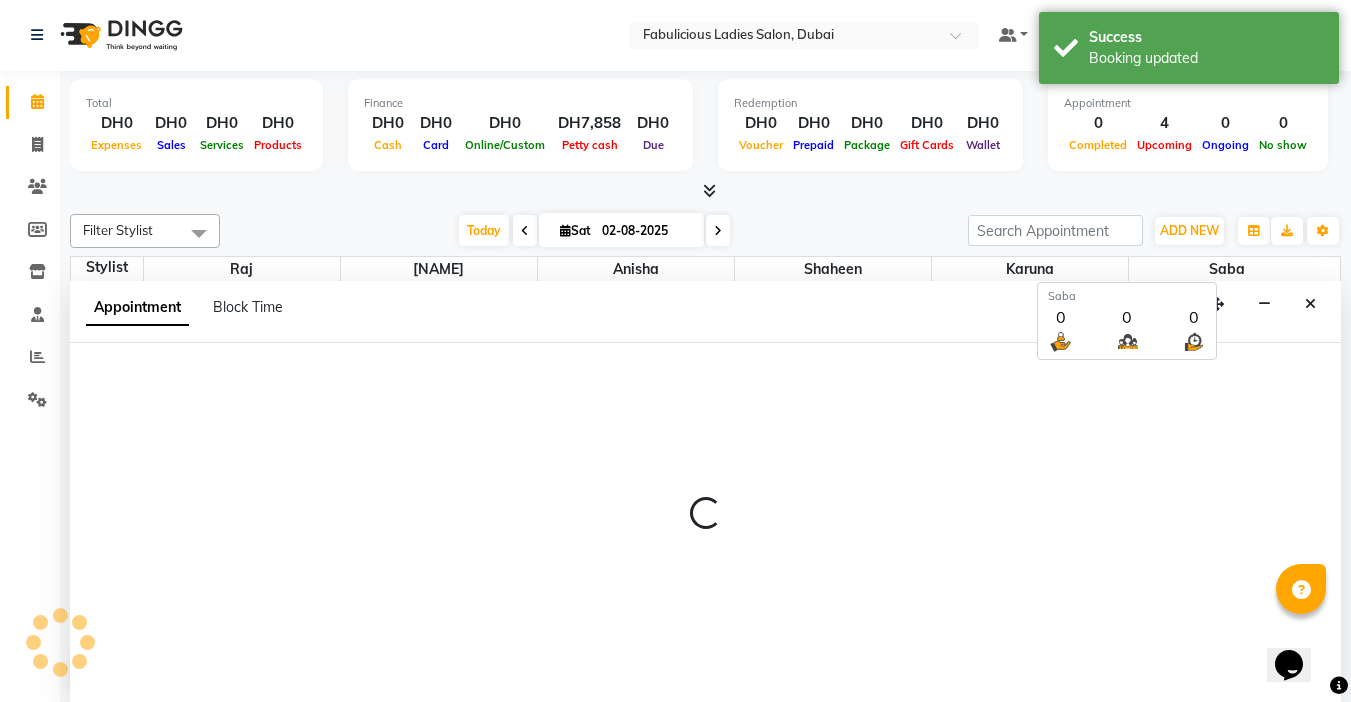 select on "tentative" 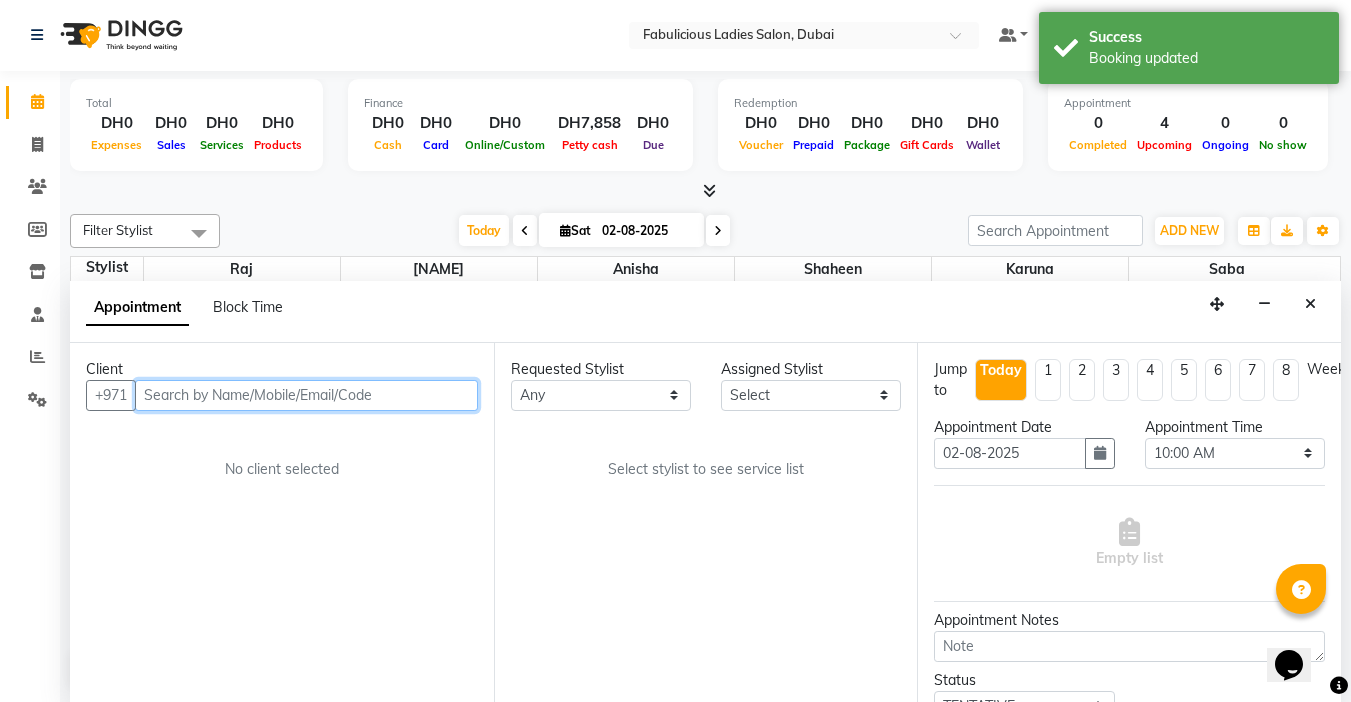 click at bounding box center [306, 395] 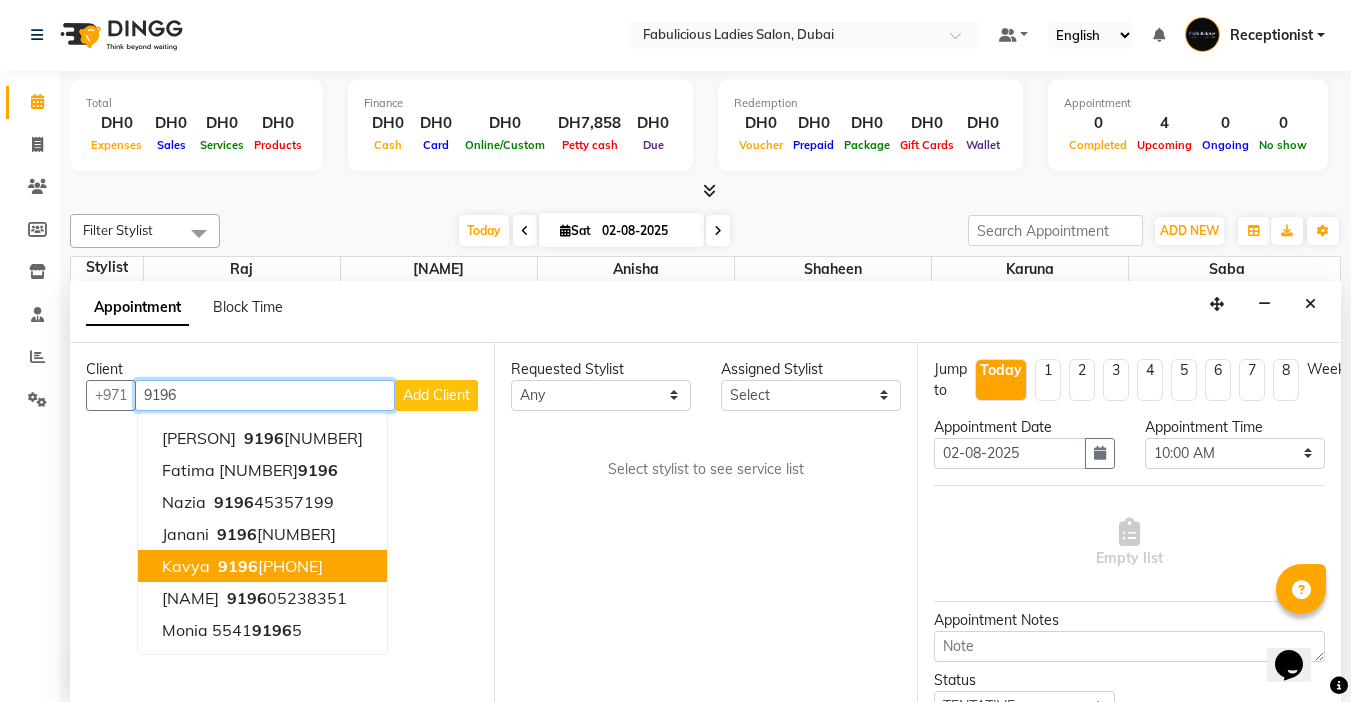 click on "Kavya" at bounding box center [186, 566] 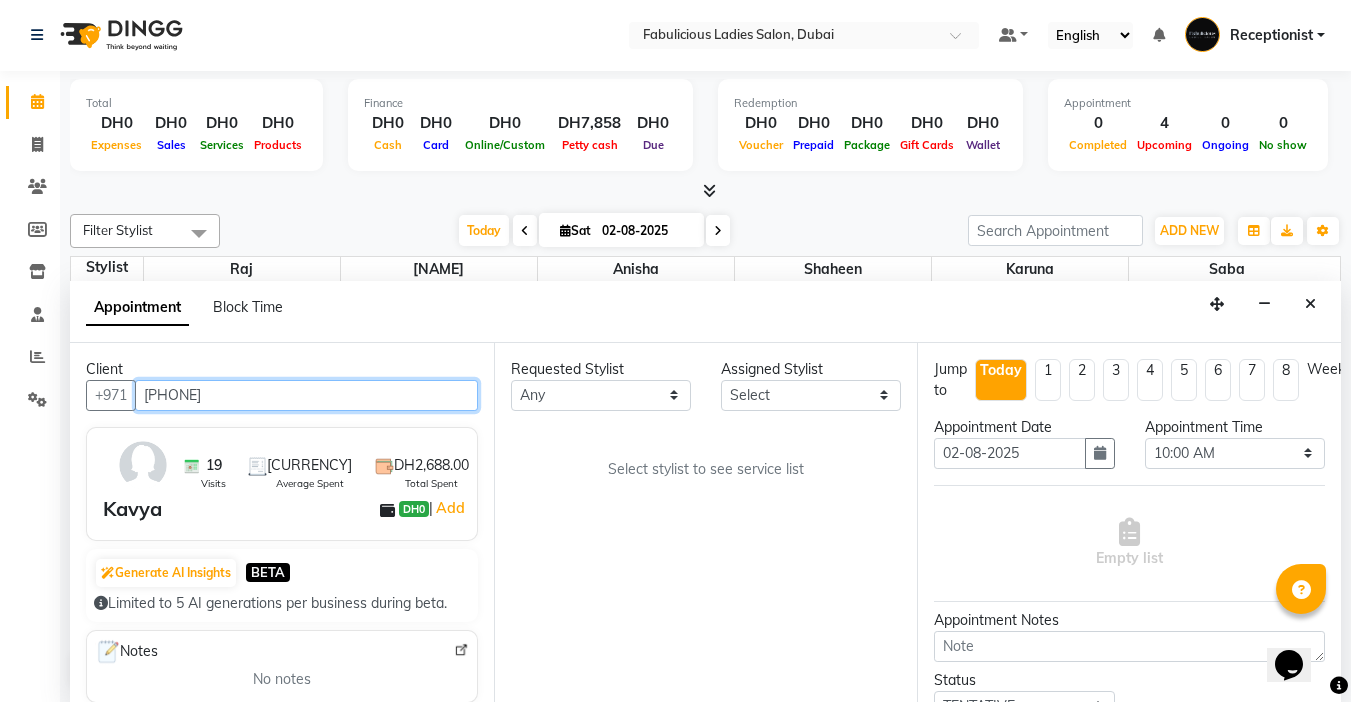 type on "[PHONE]" 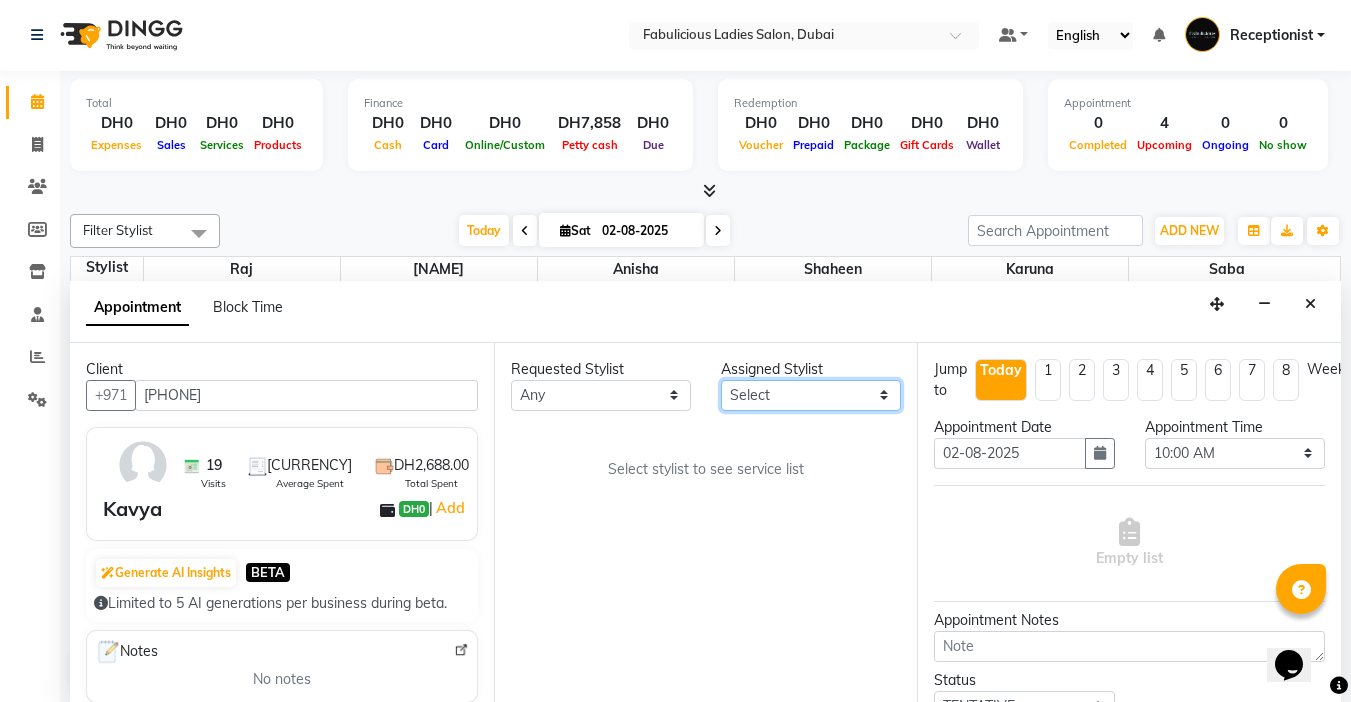 click on "Select [NAME] [NAME] [NAME] [NAME] [NAME]" at bounding box center (811, 395) 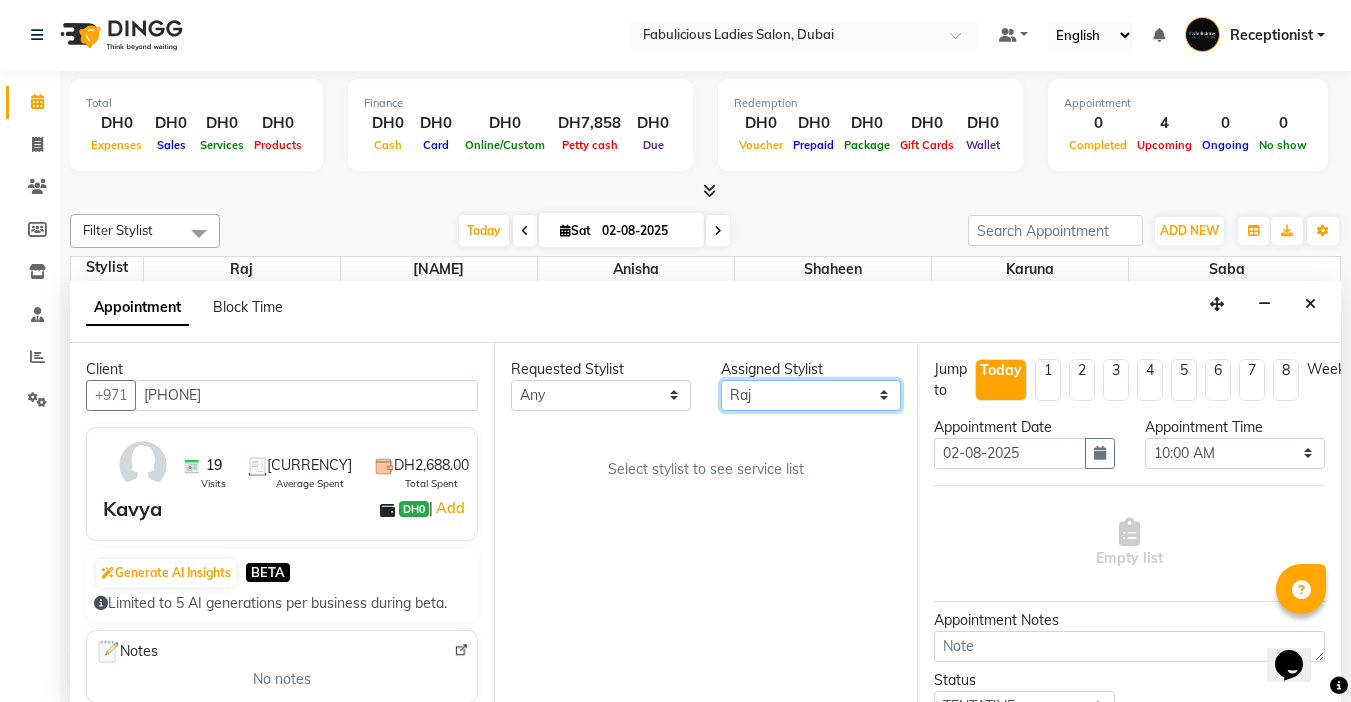 click on "Select [NAME] [NAME] [NAME] [NAME] [NAME]" at bounding box center (811, 395) 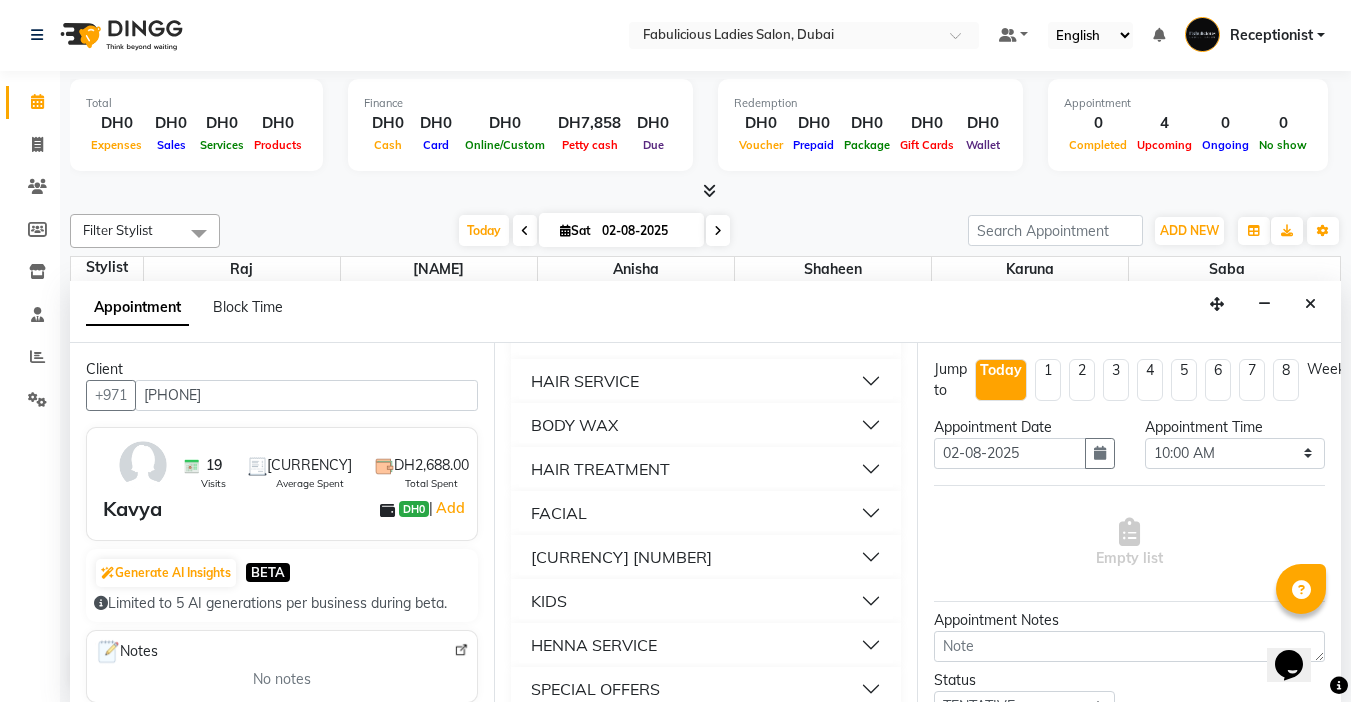 scroll, scrollTop: 1400, scrollLeft: 0, axis: vertical 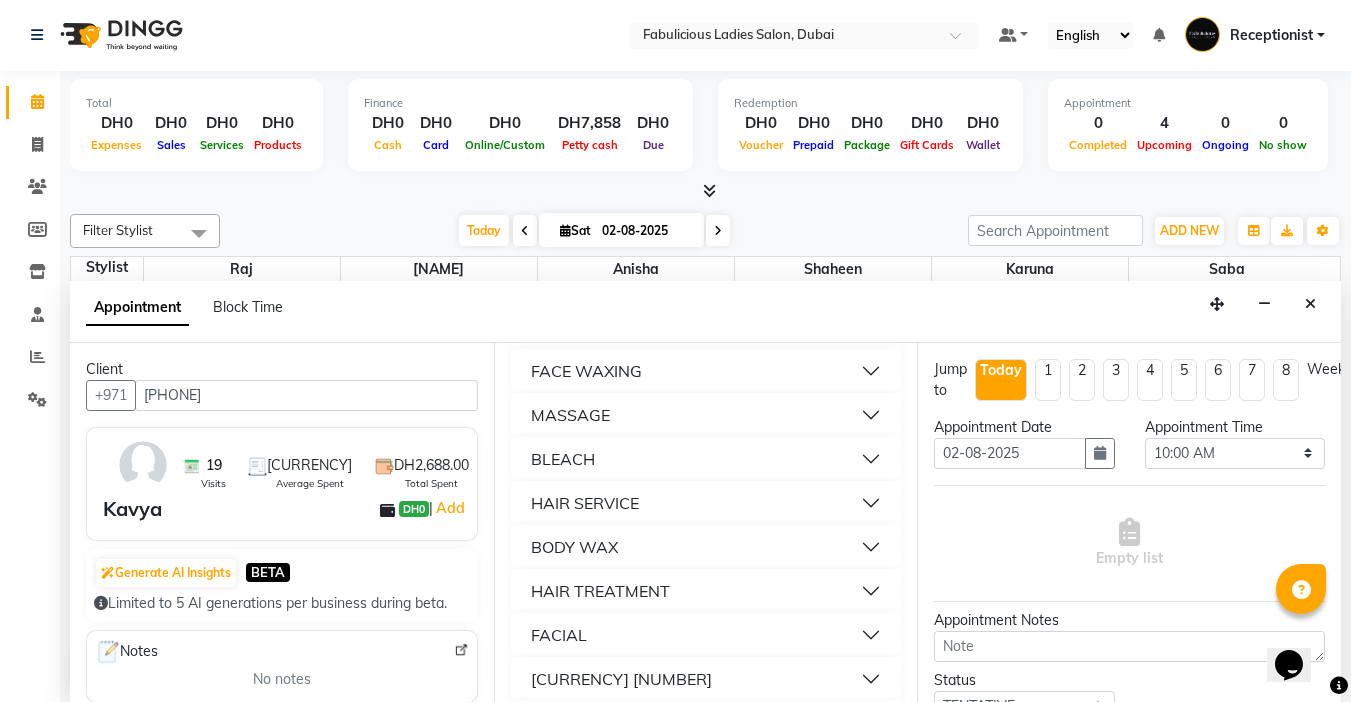 click on "FACE THREADING" at bounding box center (600, 327) 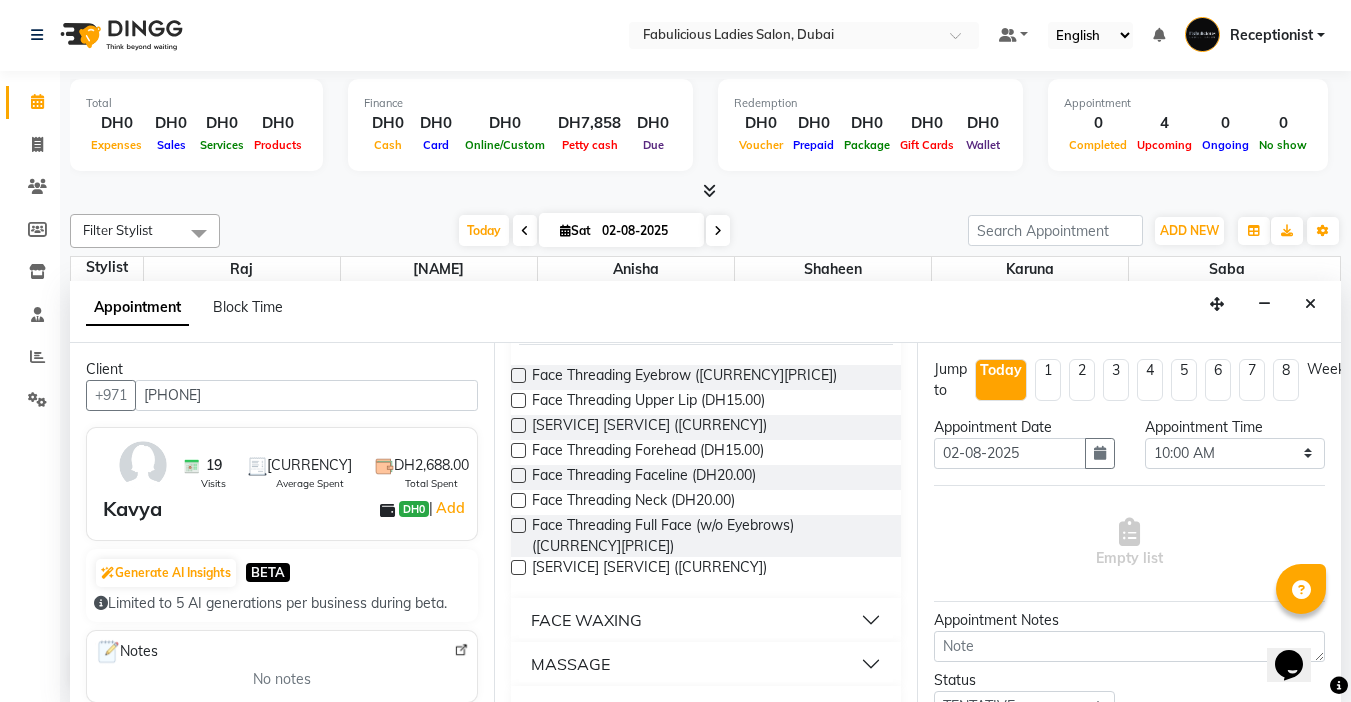click at bounding box center (518, 375) 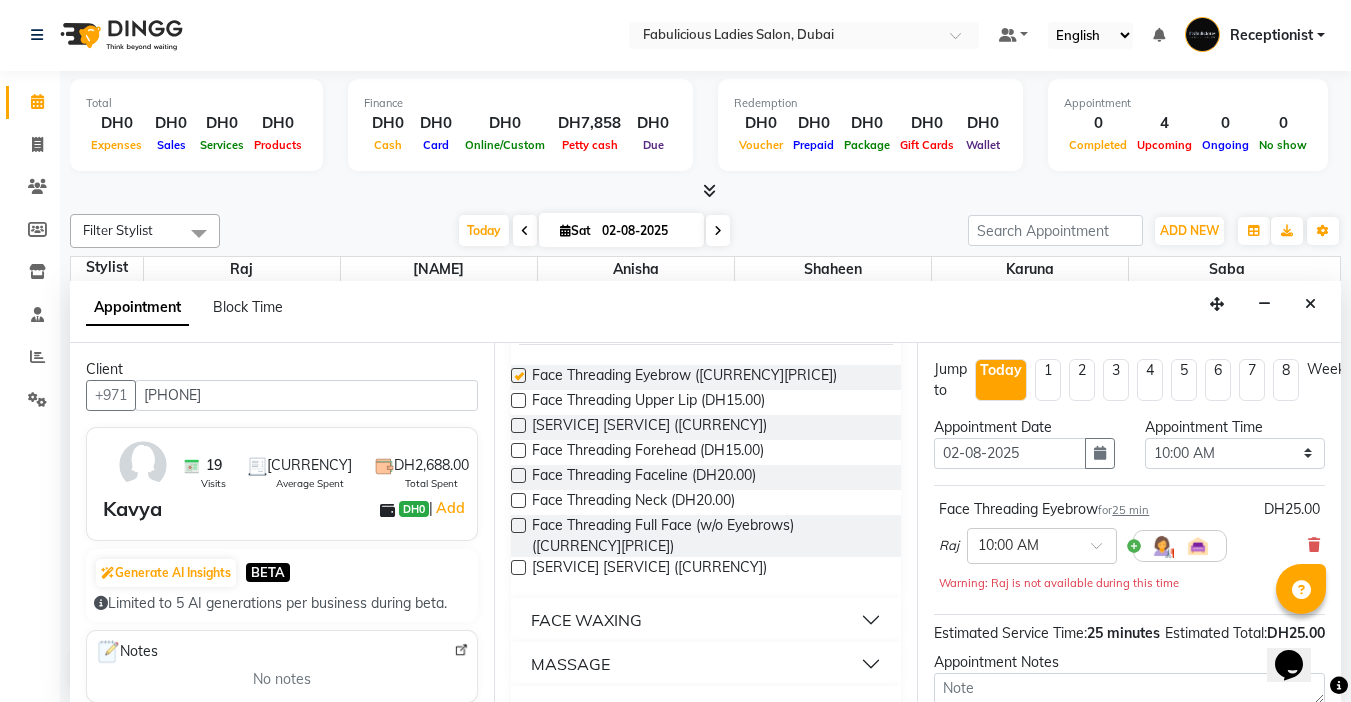 checkbox on "false" 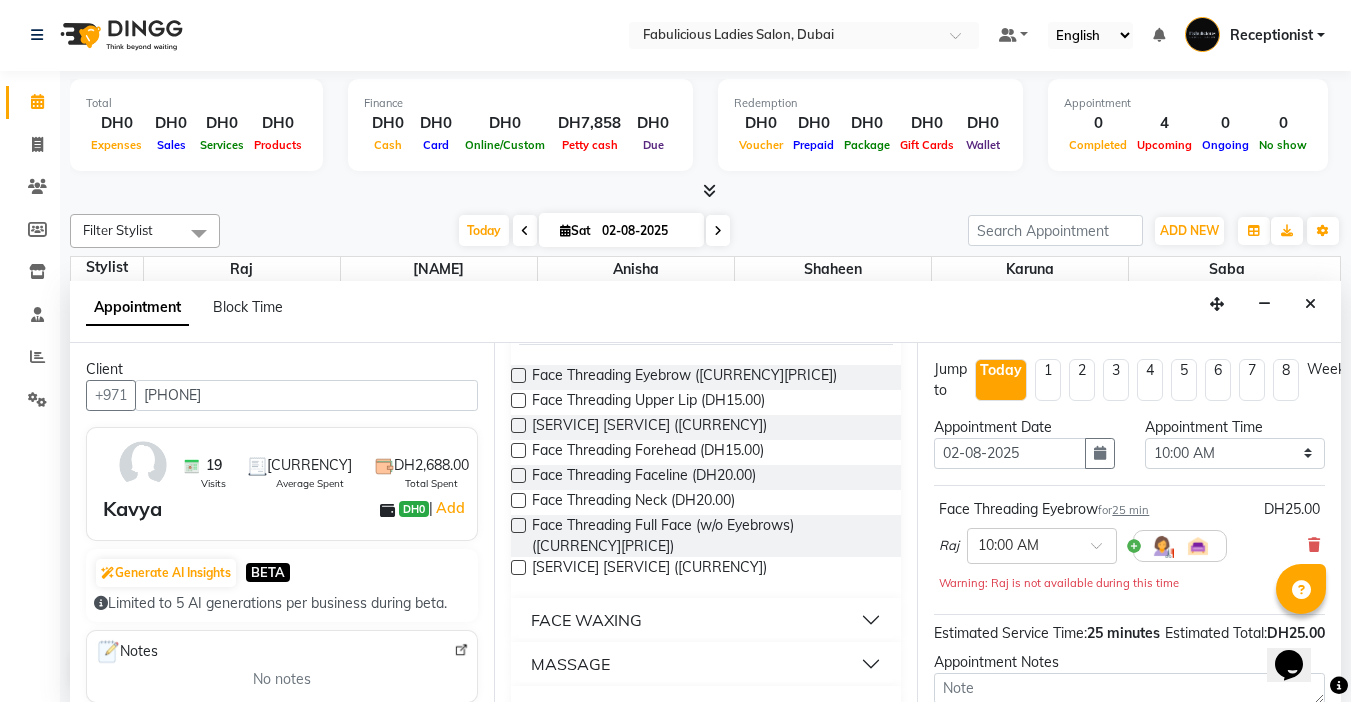 click at bounding box center [518, 400] 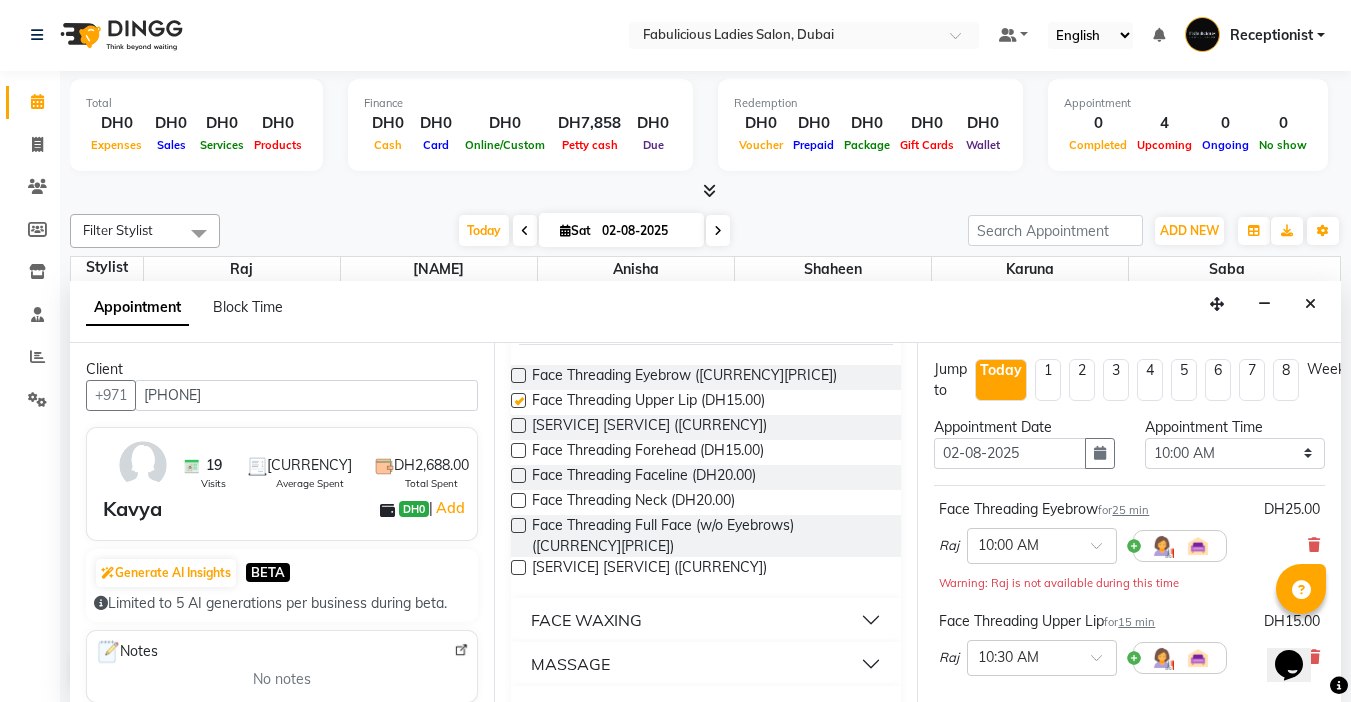 checkbox on "false" 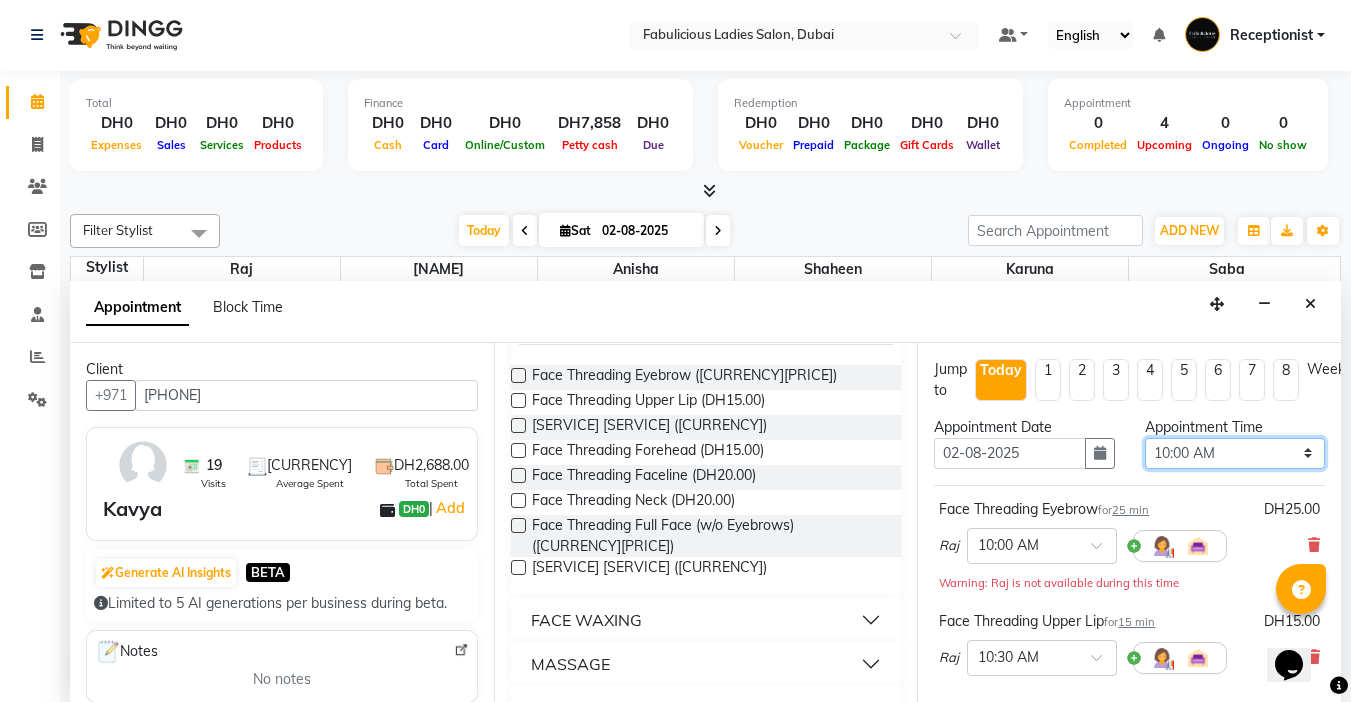click on "Select [TIME] [TIME] [TIME] [TIME] [TIME] [TIME] [TIME] [TIME] [TIME] [TIME] [TIME] [TIME] [TIME] [TIME] [TIME] [TIME] [TIME] [TIME] [TIME] [TIME] [TIME] [TIME] [TIME] [TIME] [TIME] [TIME] [TIME] [TIME] [TIME] [TIME] [TIME] [TIME] [TIME] [TIME] [TIME] [TIME] [TIME] [TIME] [TIME] [TIME] [TIME] [TIME] [TIME] [TIME] [TIME] [TIME] [TIME] [TIME] [TIME] [TIME] [TIME] [TIME] [TIME] [TIME] [TIME]" at bounding box center [1235, 453] 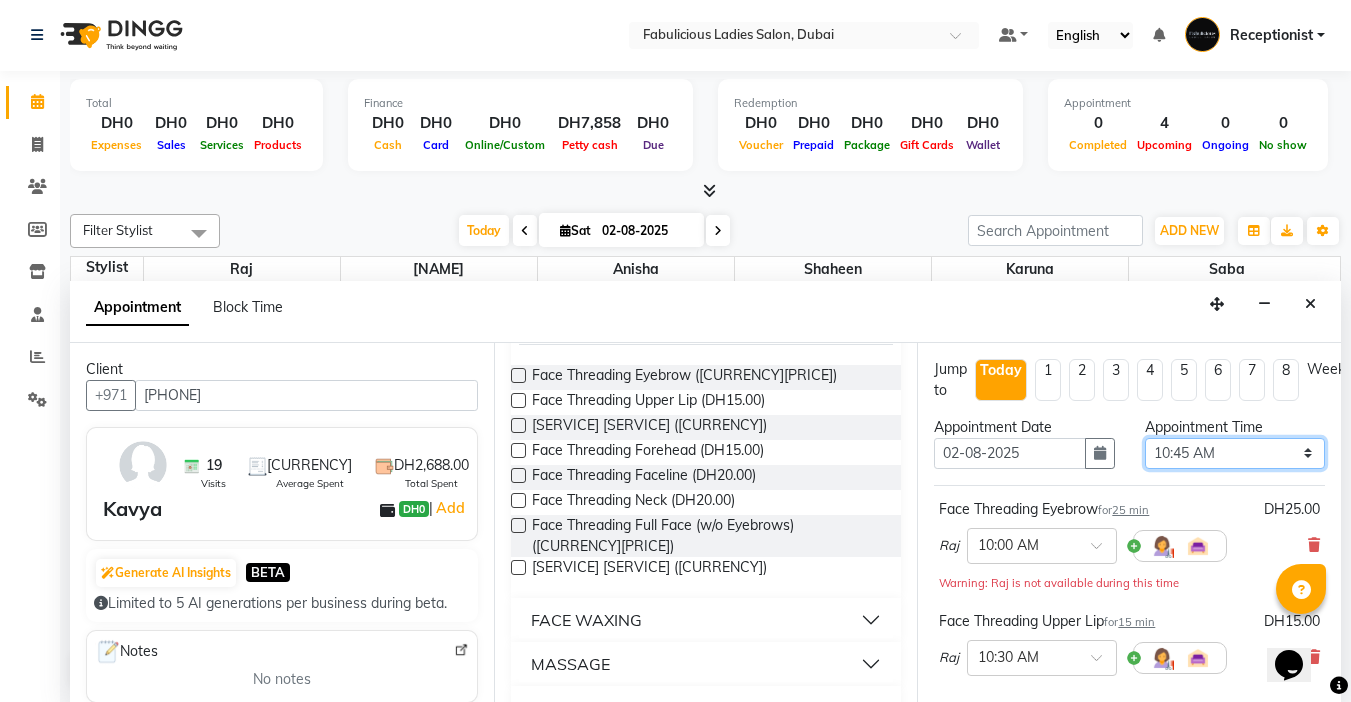 click on "Select [TIME] [TIME] [TIME] [TIME] [TIME] [TIME] [TIME] [TIME] [TIME] [TIME] [TIME] [TIME] [TIME] [TIME] [TIME] [TIME] [TIME] [TIME] [TIME] [TIME] [TIME] [TIME] [TIME] [TIME] [TIME] [TIME] [TIME] [TIME] [TIME] [TIME] [TIME] [TIME] [TIME] [TIME] [TIME] [TIME] [TIME] [TIME] [TIME] [TIME] [TIME] [TIME] [TIME] [TIME] [TIME] [TIME] [TIME] [TIME] [TIME] [TIME] [TIME] [TIME] [TIME] [TIME] [TIME]" at bounding box center (1235, 453) 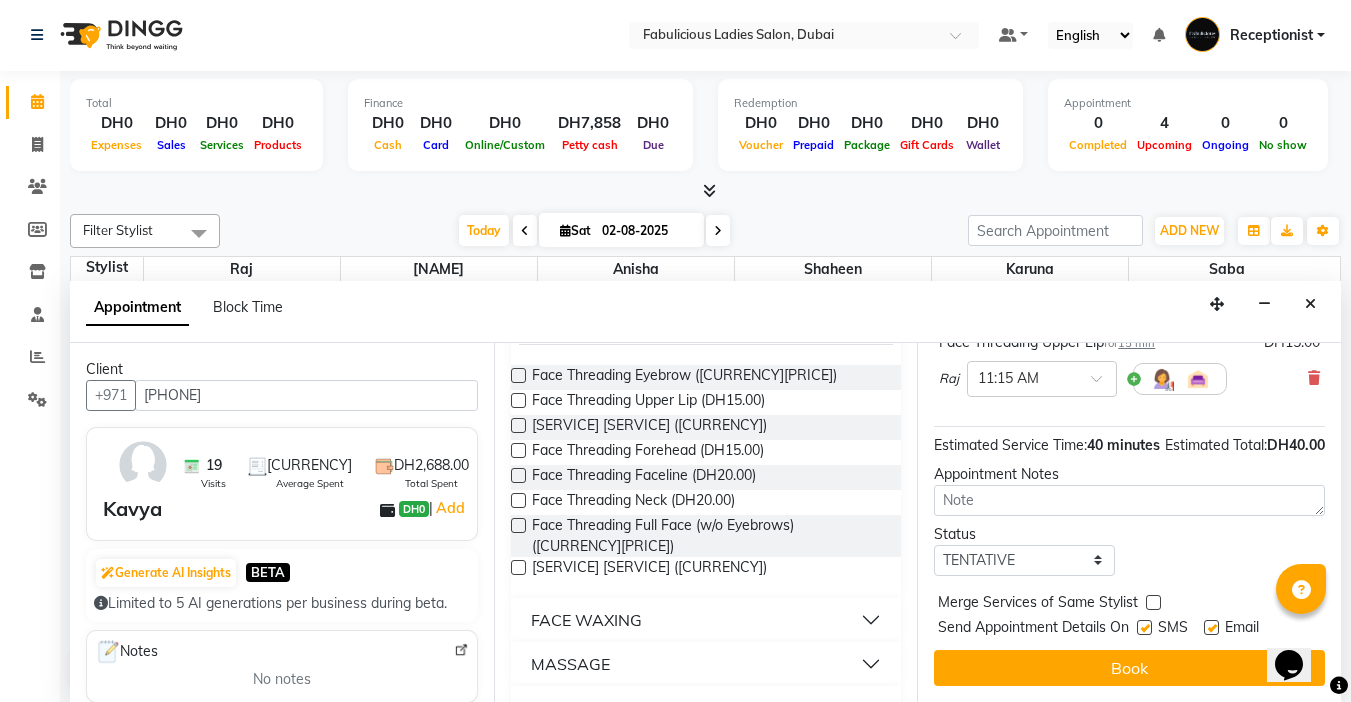 scroll, scrollTop: 315, scrollLeft: 0, axis: vertical 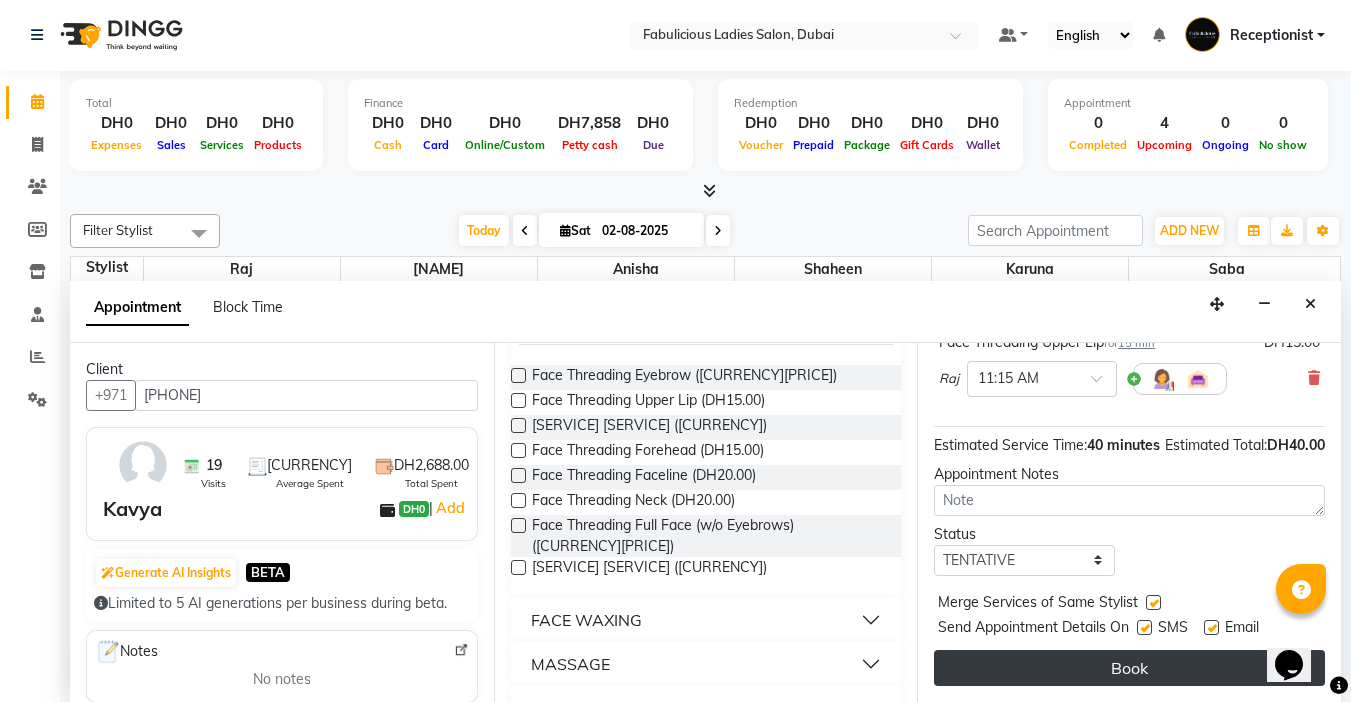click on "Book" at bounding box center [1129, 668] 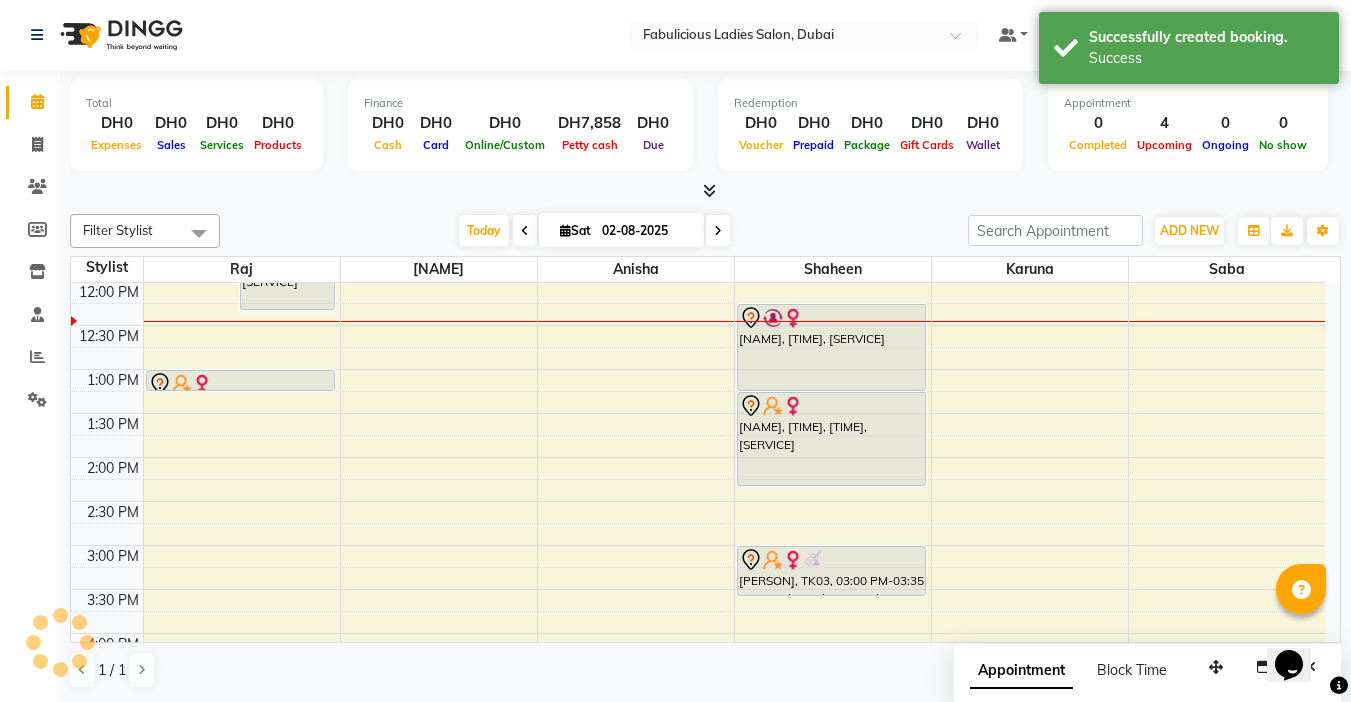 scroll, scrollTop: 0, scrollLeft: 0, axis: both 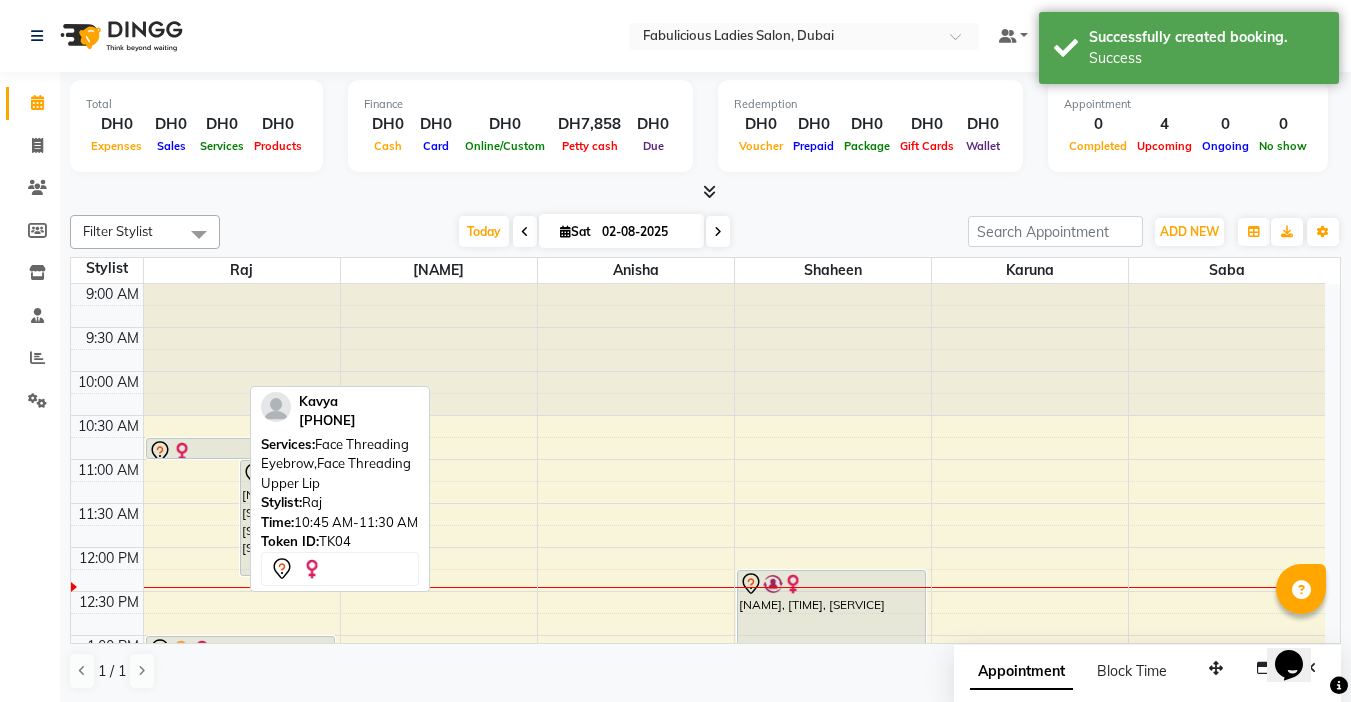 drag, startPoint x: 191, startPoint y: 500, endPoint x: 204, endPoint y: 455, distance: 46.840153 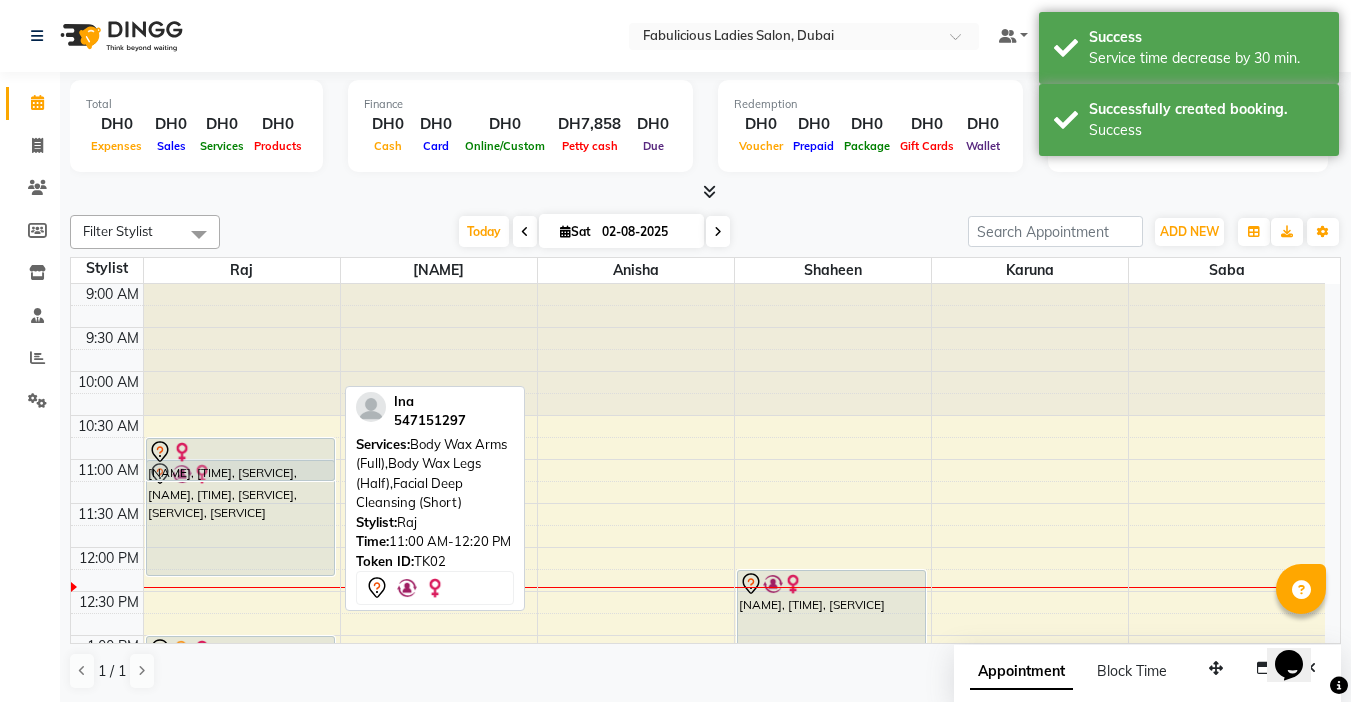 drag, startPoint x: 245, startPoint y: 455, endPoint x: 245, endPoint y: 469, distance: 14 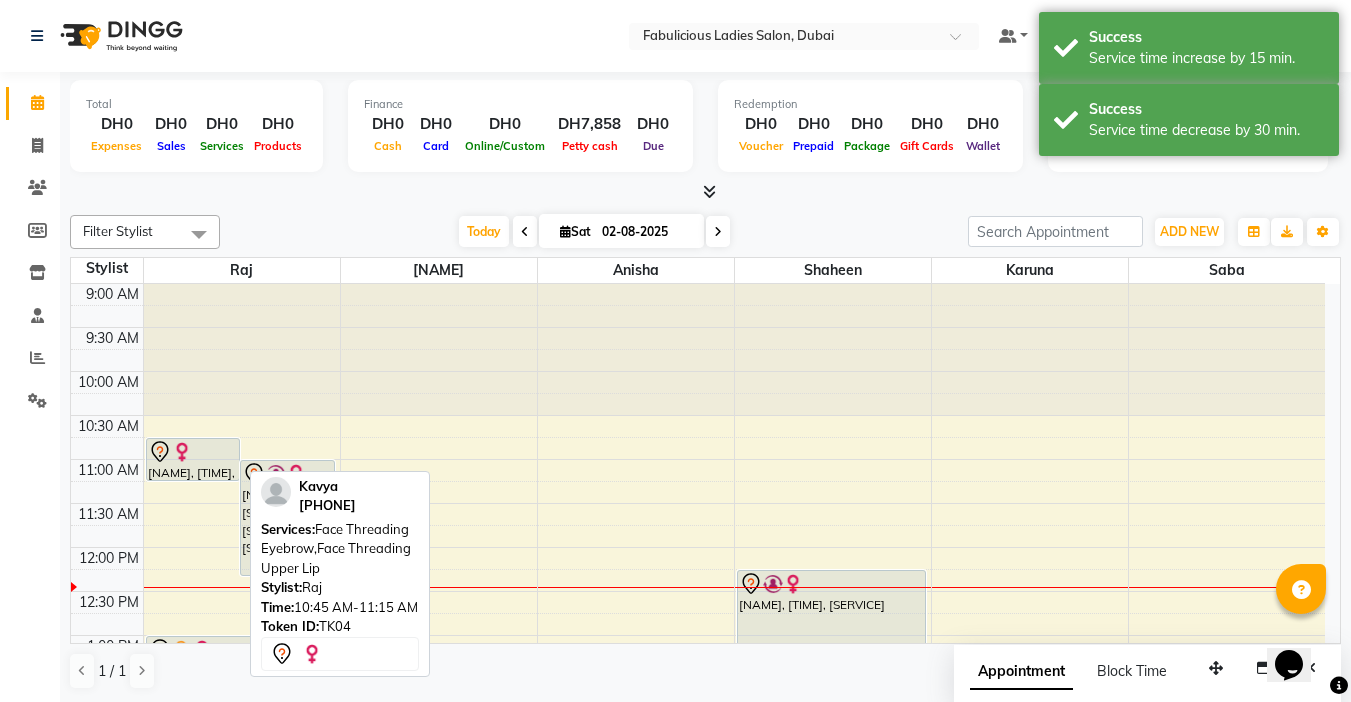 click at bounding box center [193, 452] 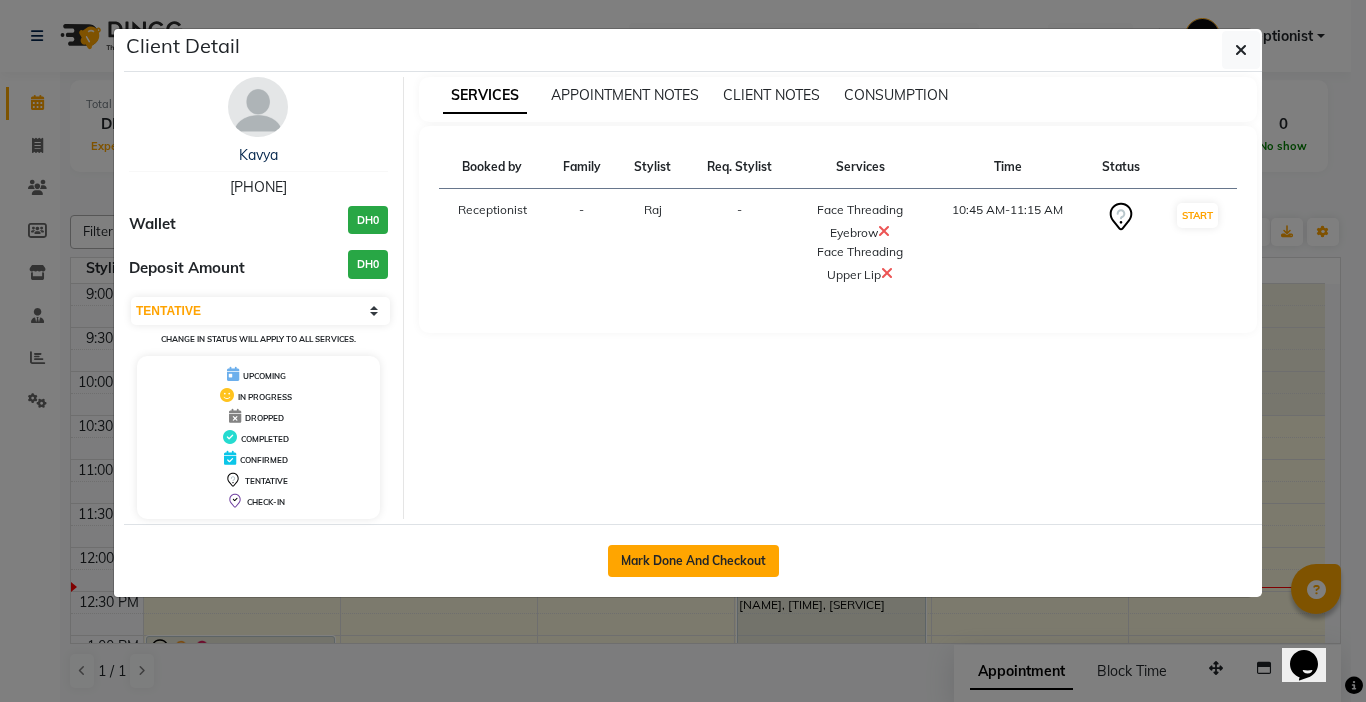 click on "Mark Done And Checkout" 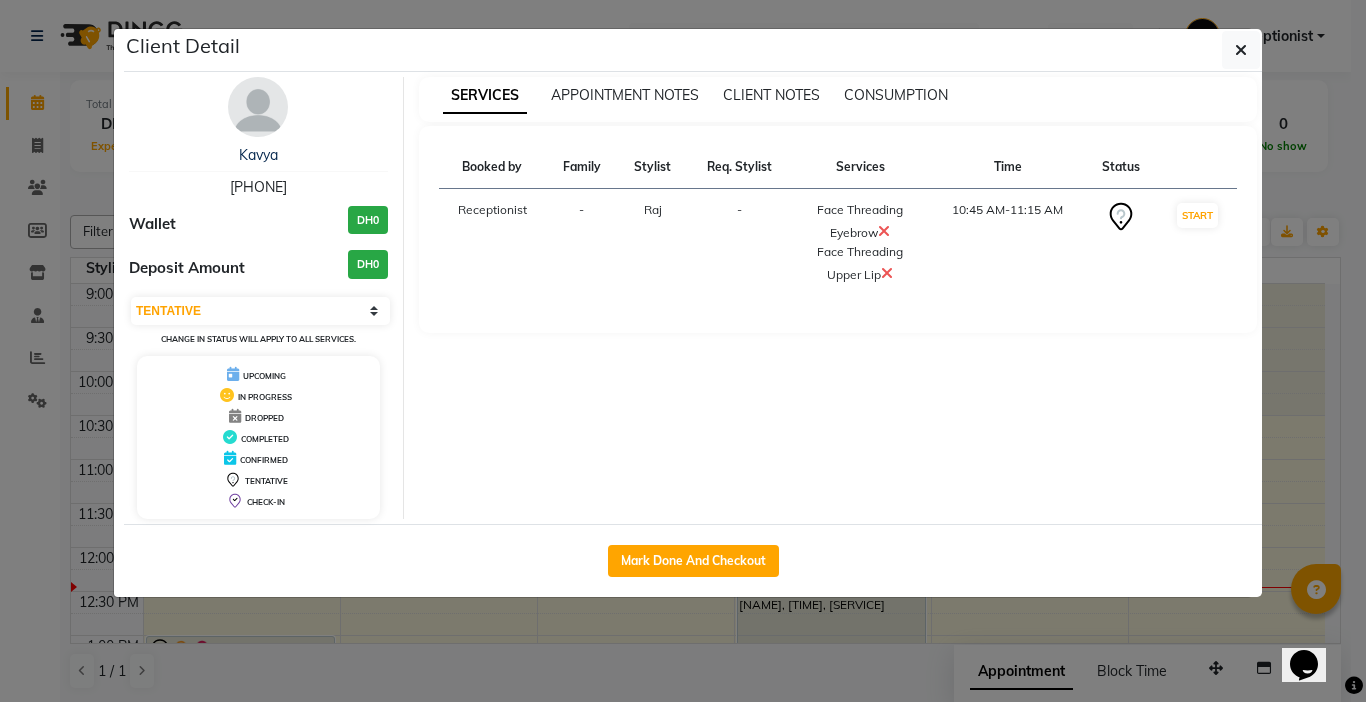 select on "service" 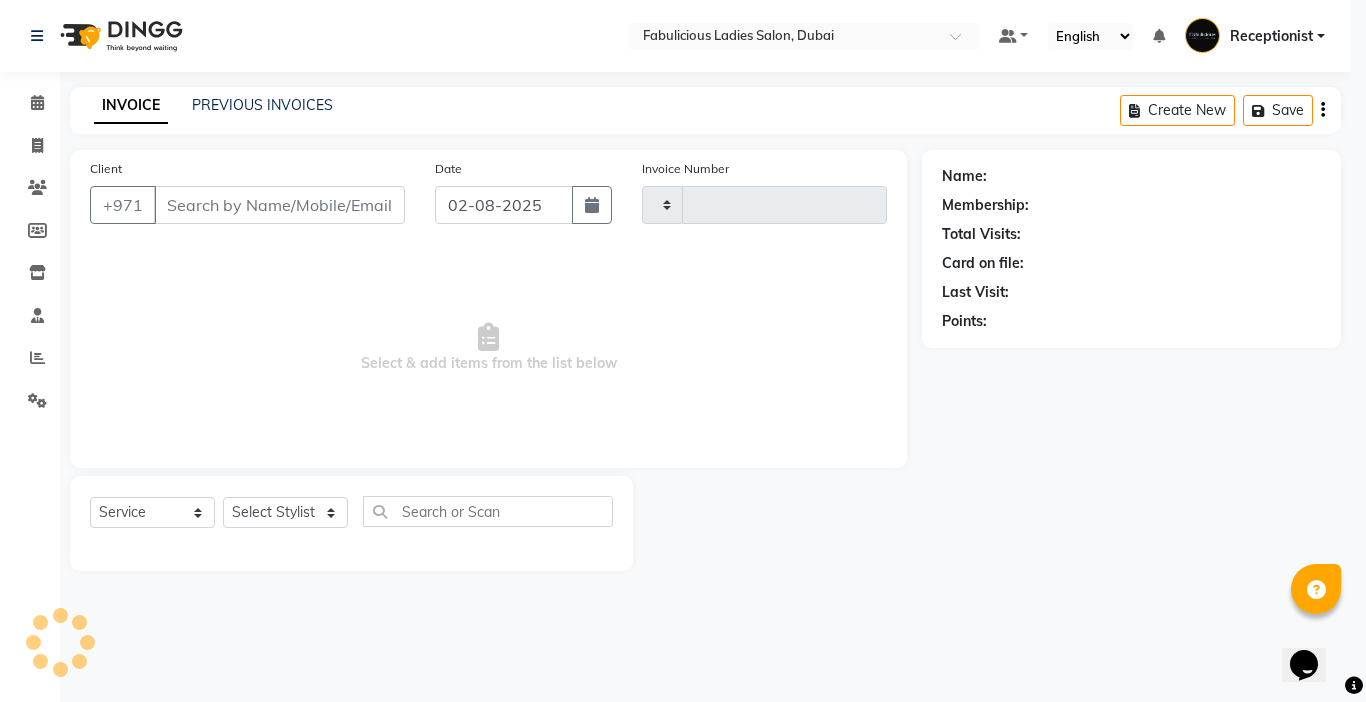 type on "1660" 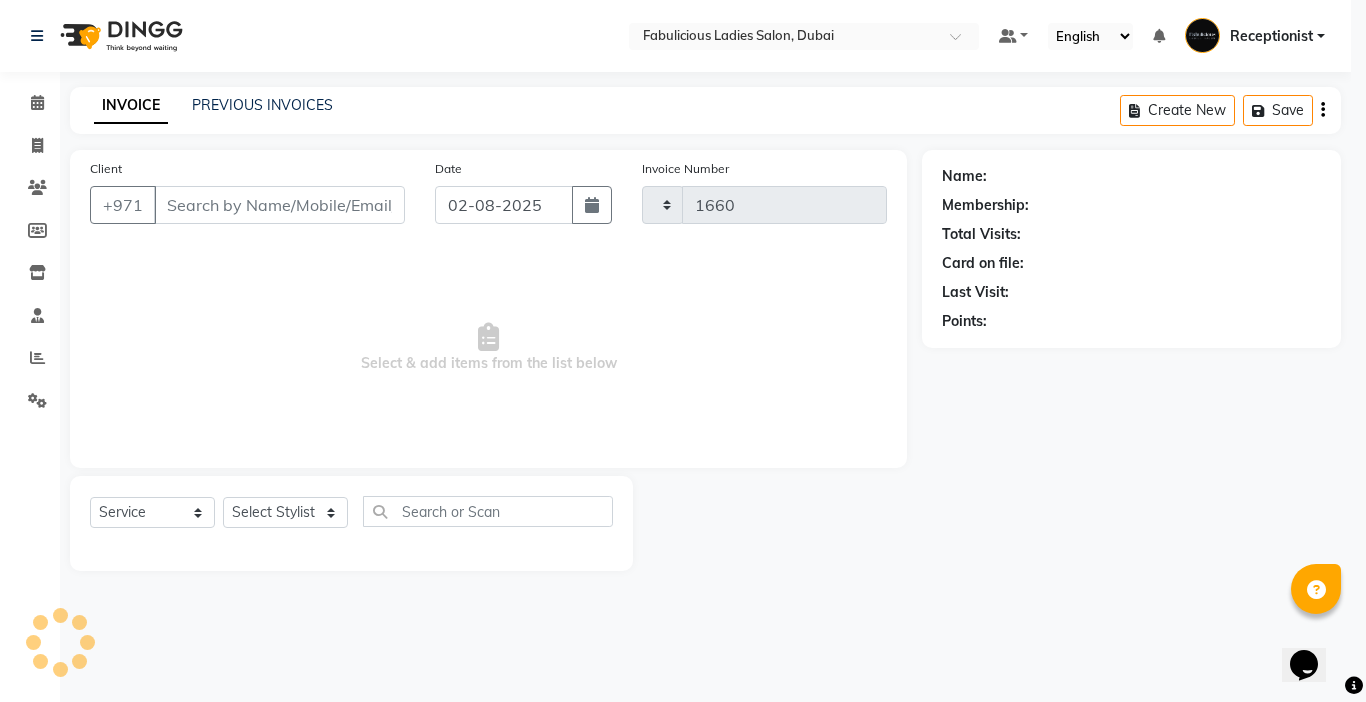 select on "738" 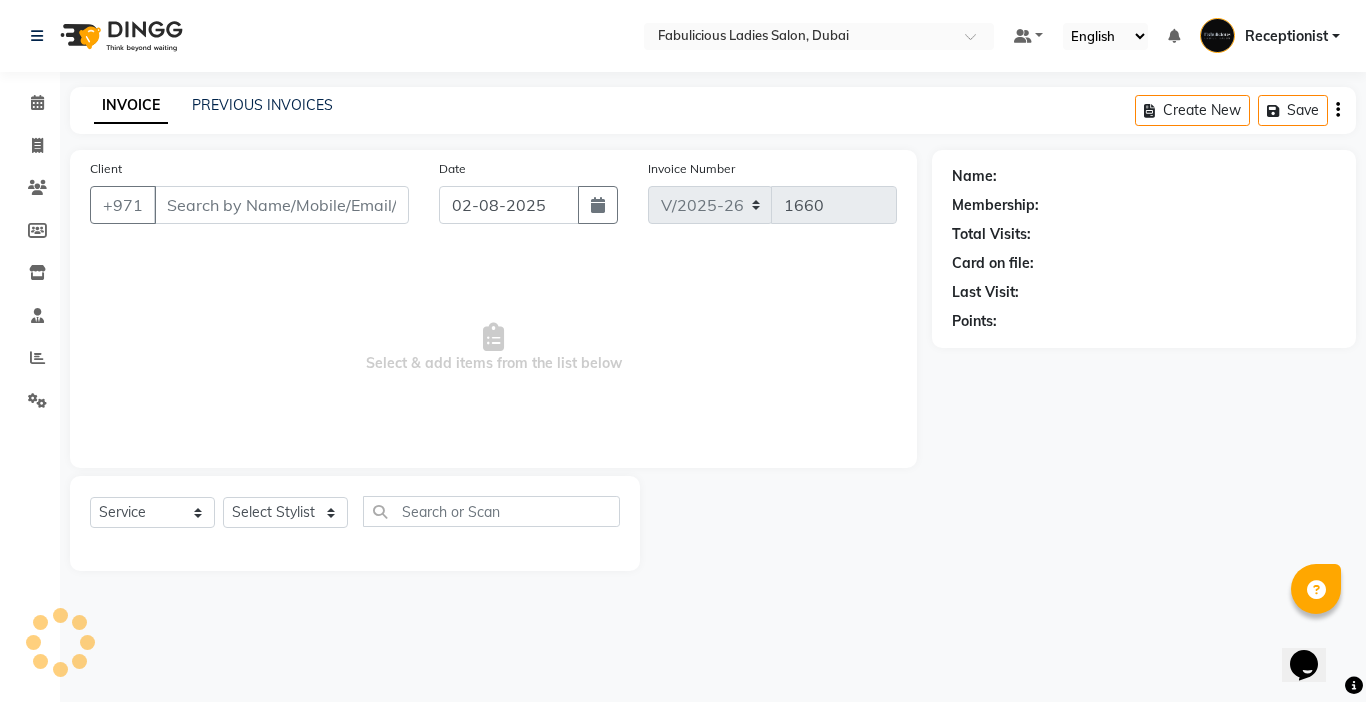 type on "[PHONE]" 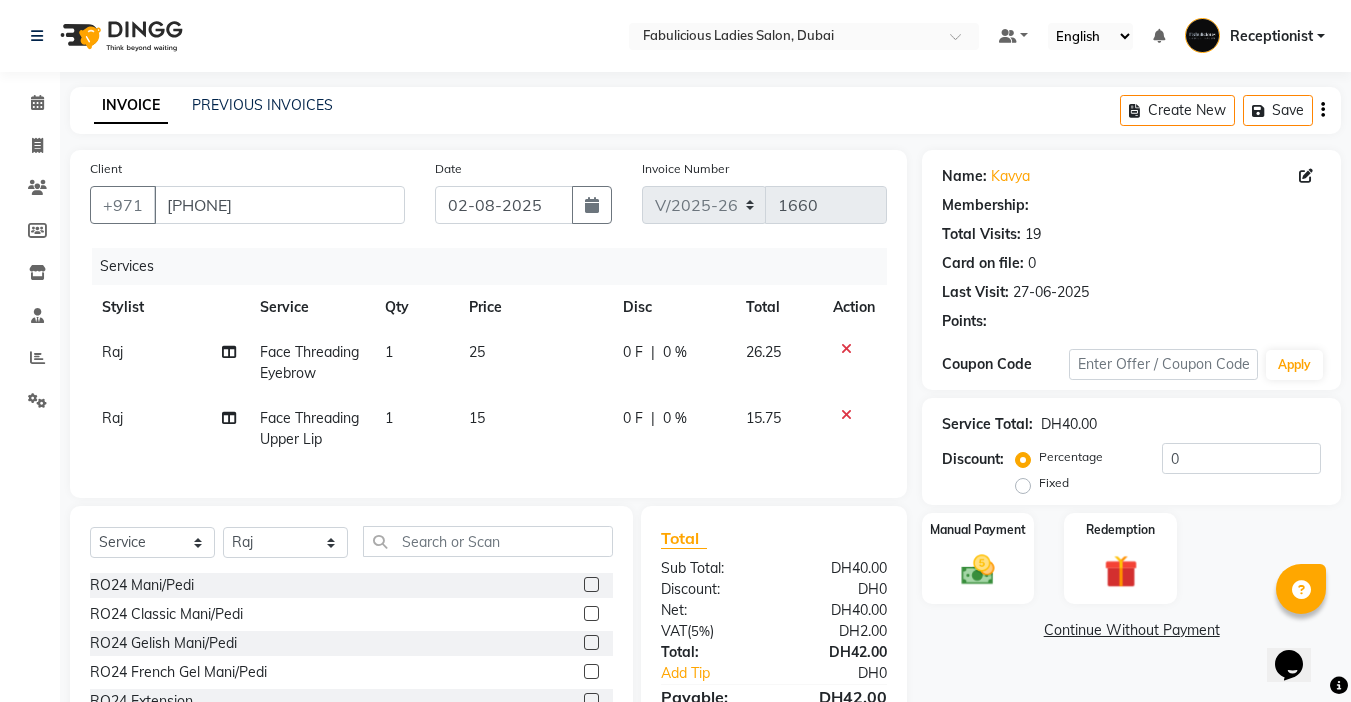 click 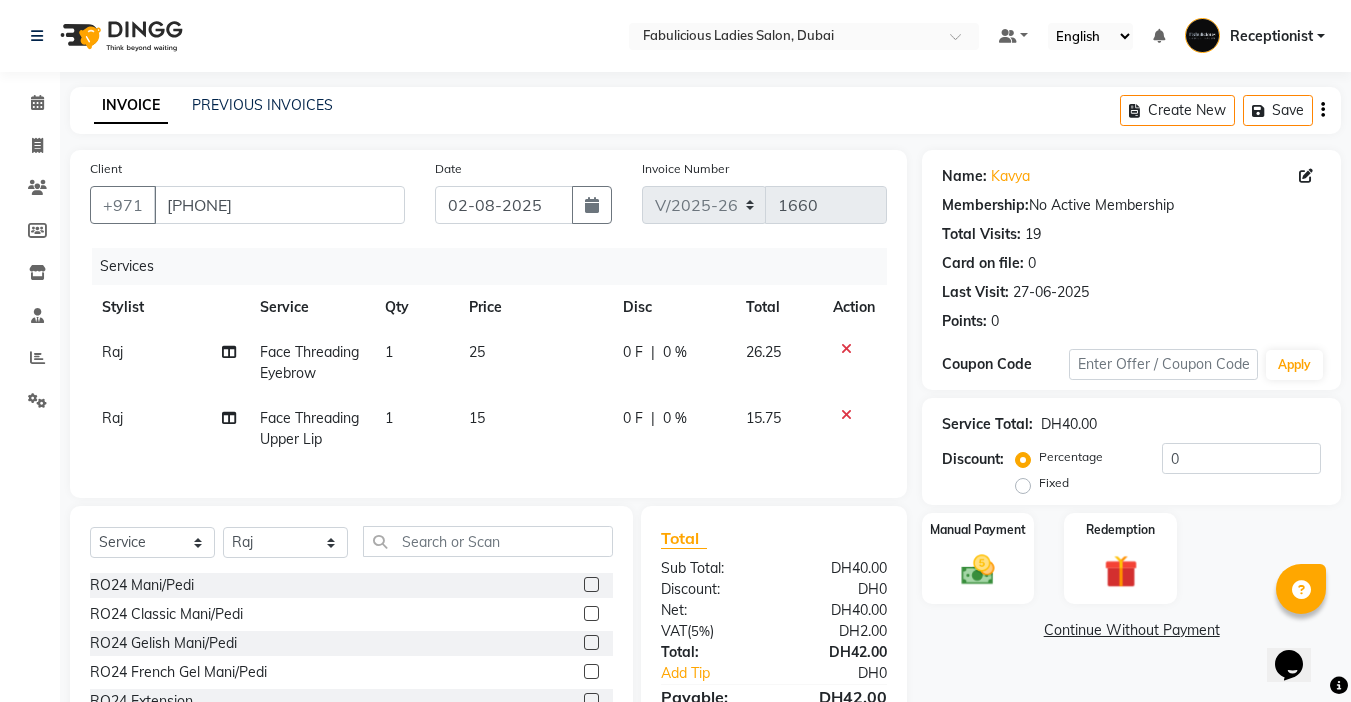 click 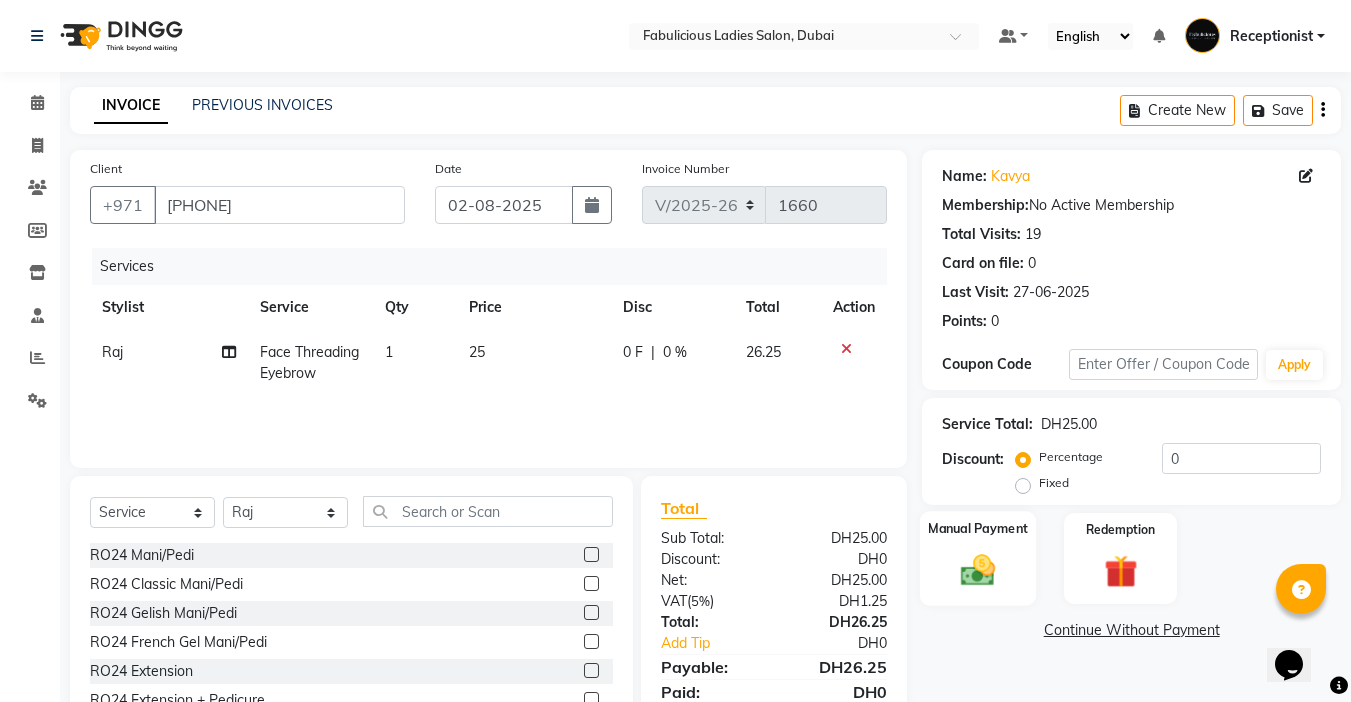 click 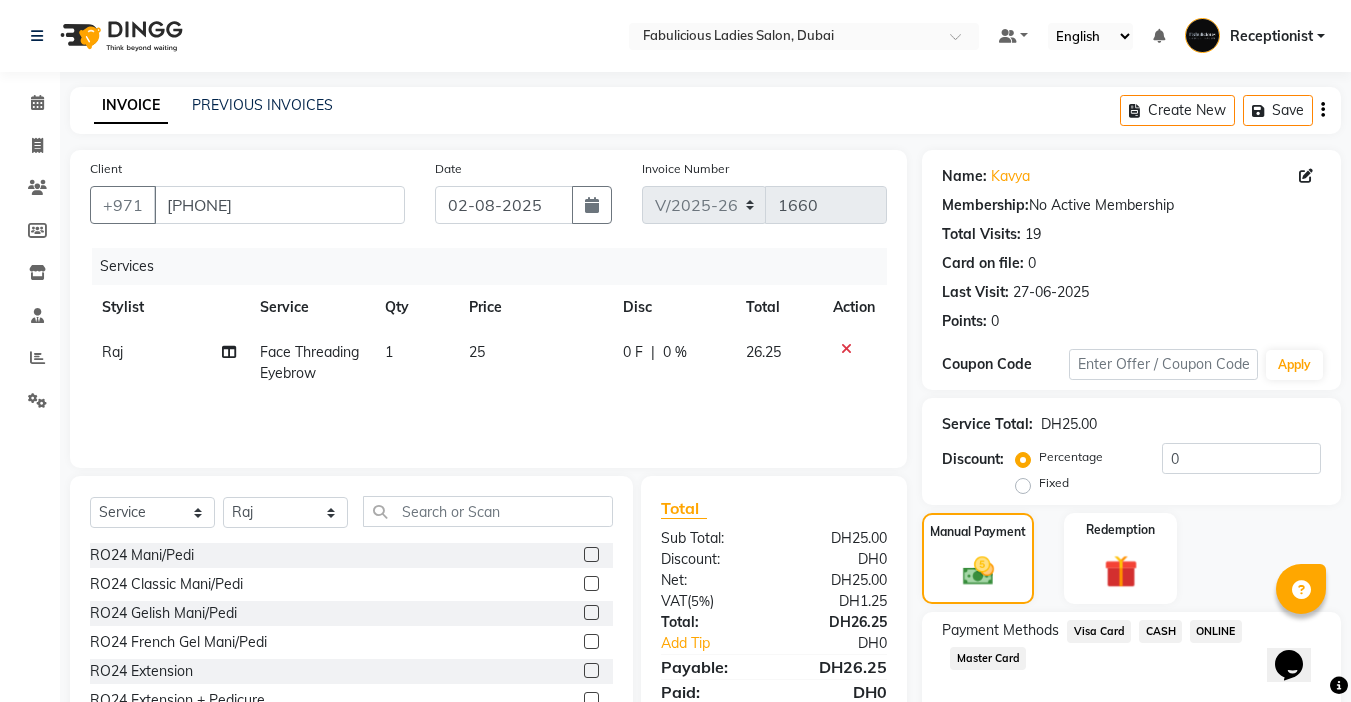 scroll, scrollTop: 101, scrollLeft: 0, axis: vertical 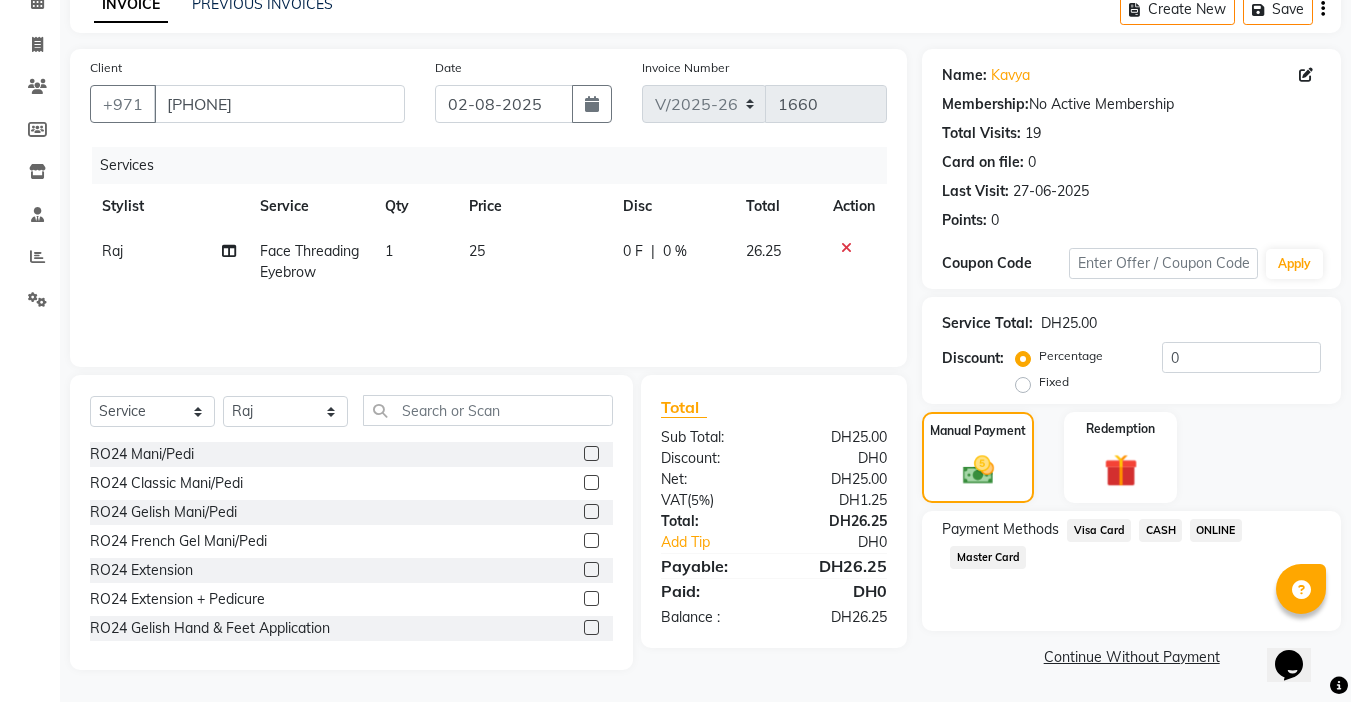 click on "Master Card" 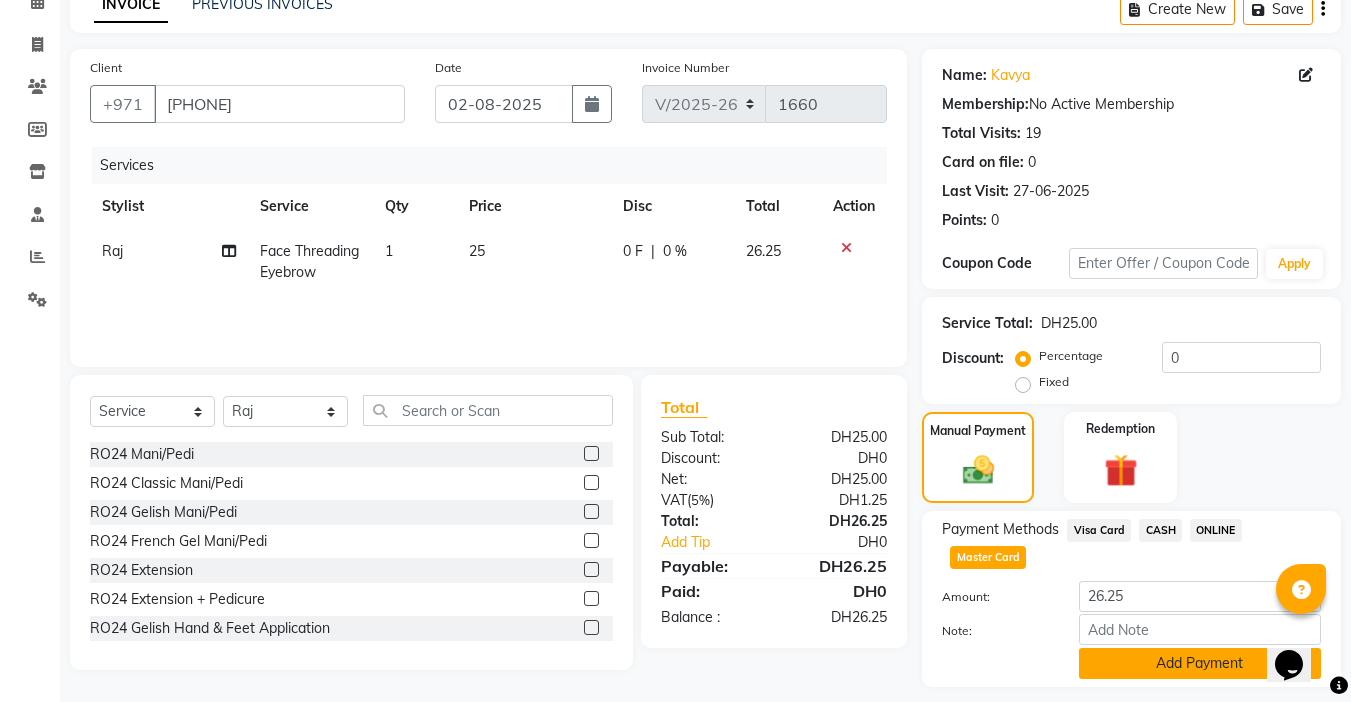 scroll, scrollTop: 157, scrollLeft: 0, axis: vertical 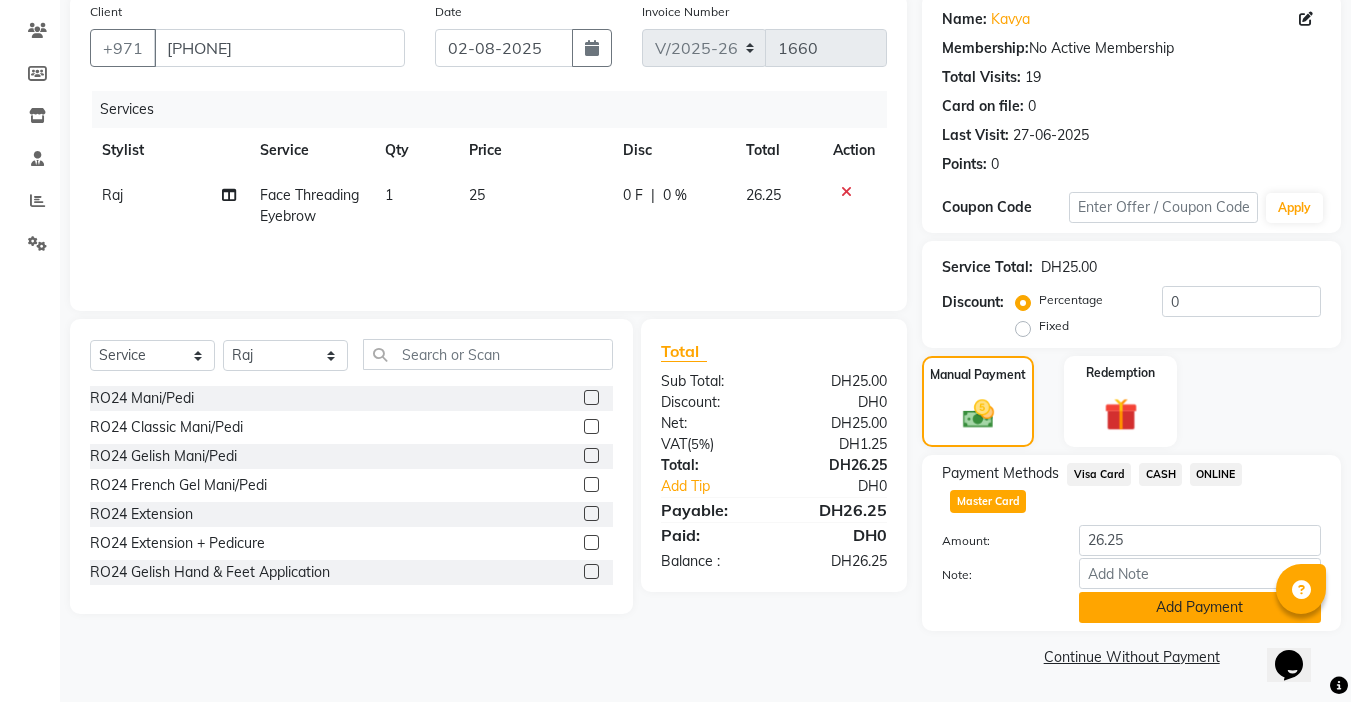 click on "Add Payment" 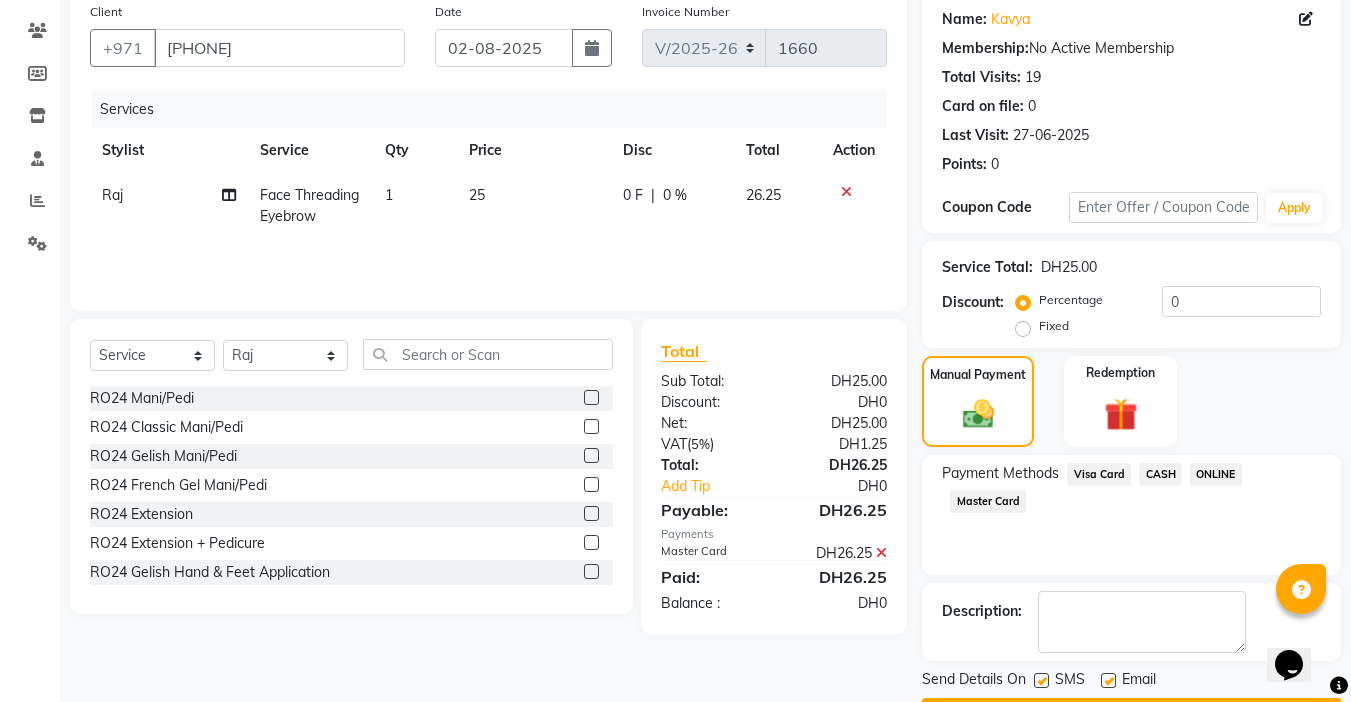 scroll, scrollTop: 214, scrollLeft: 0, axis: vertical 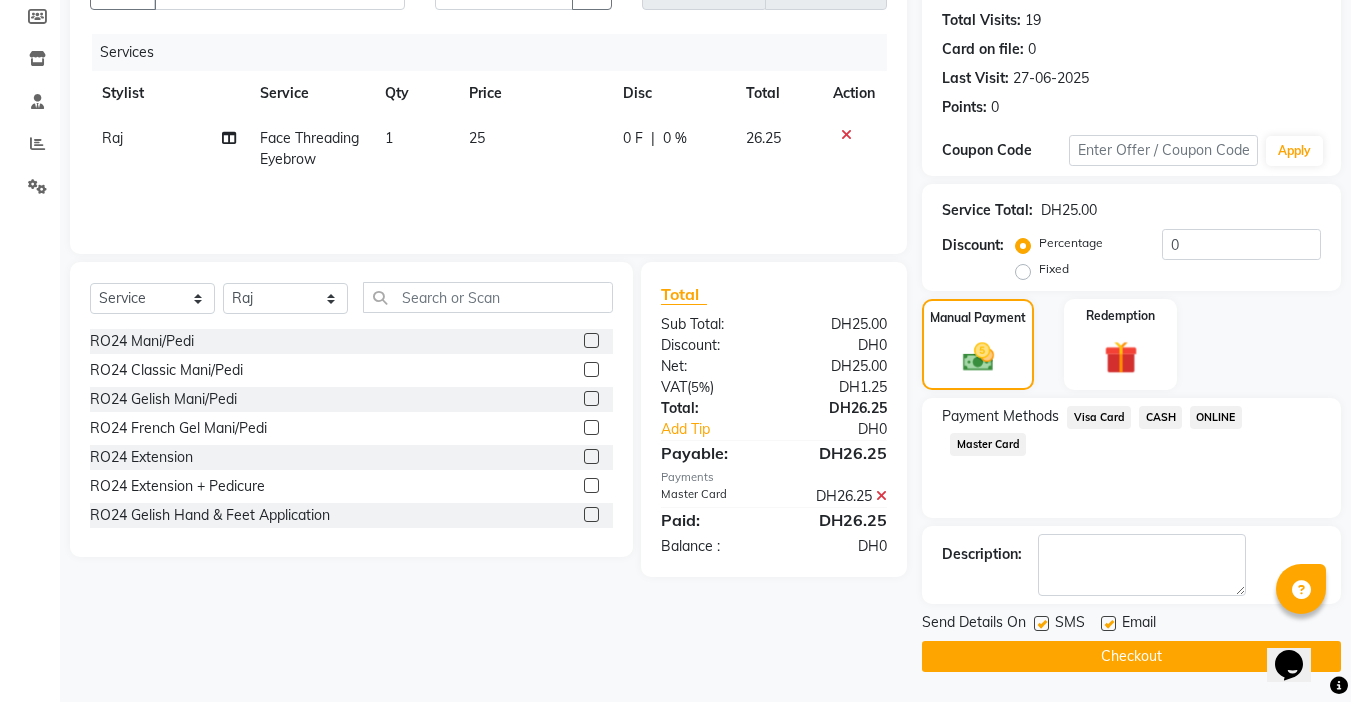 click on "Checkout" 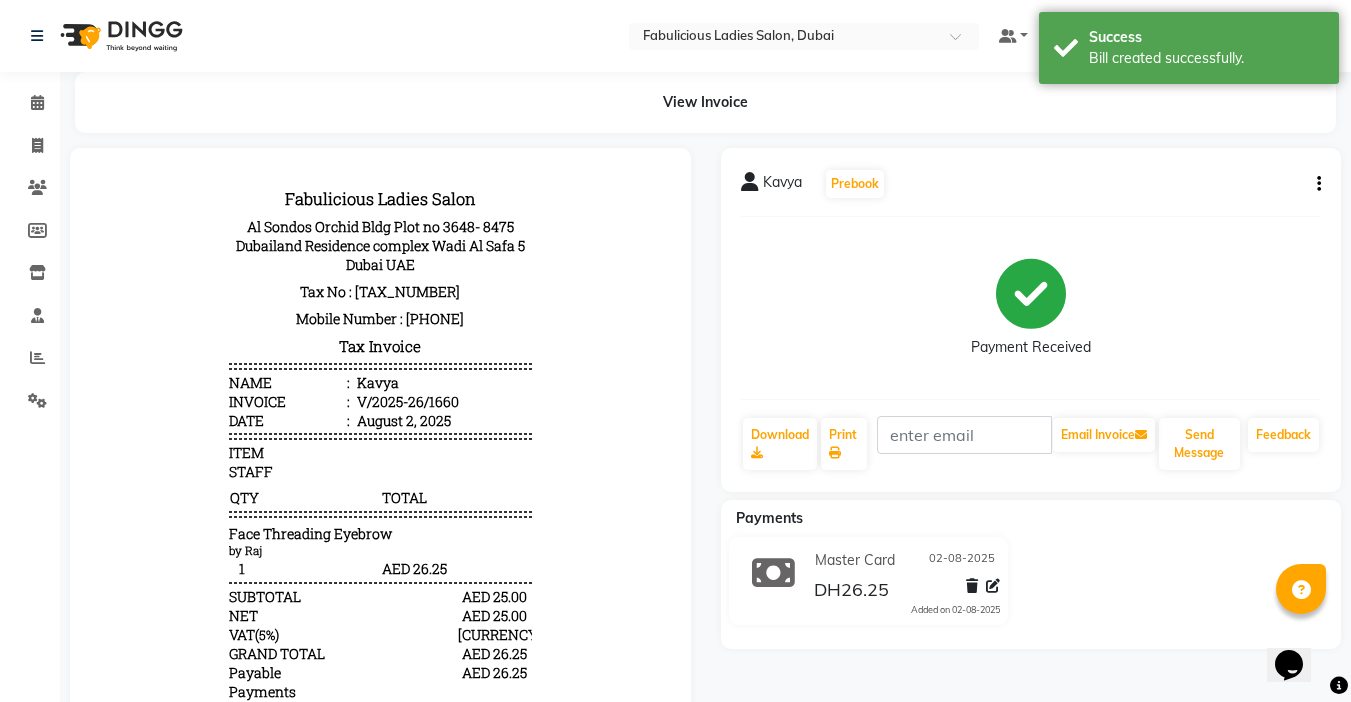 scroll, scrollTop: 0, scrollLeft: 0, axis: both 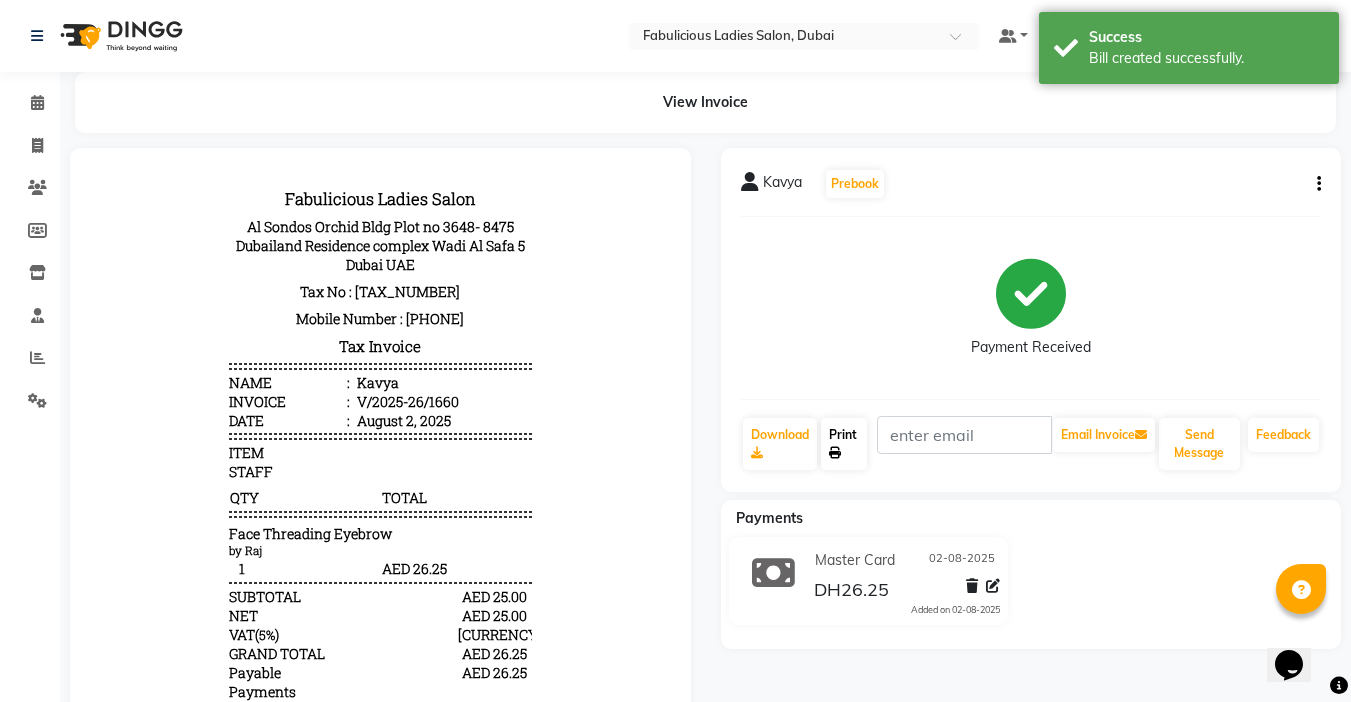 click on "Print" 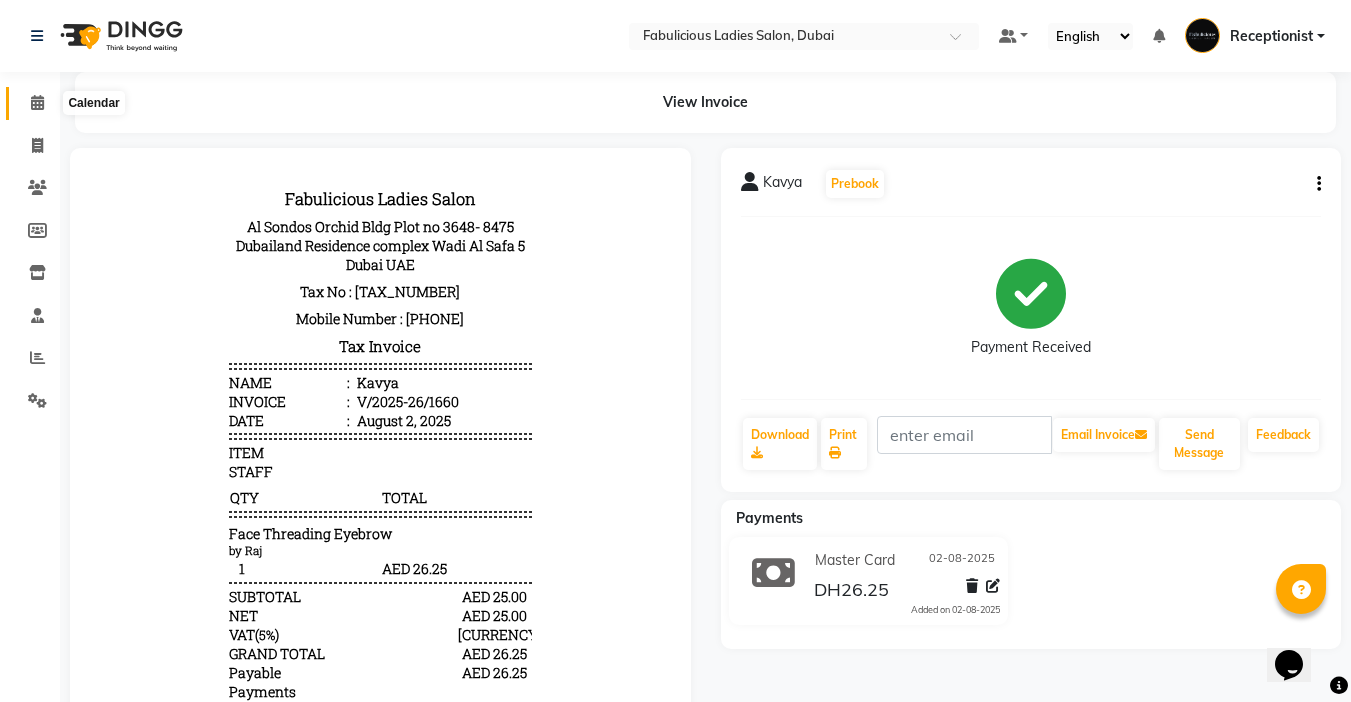 click 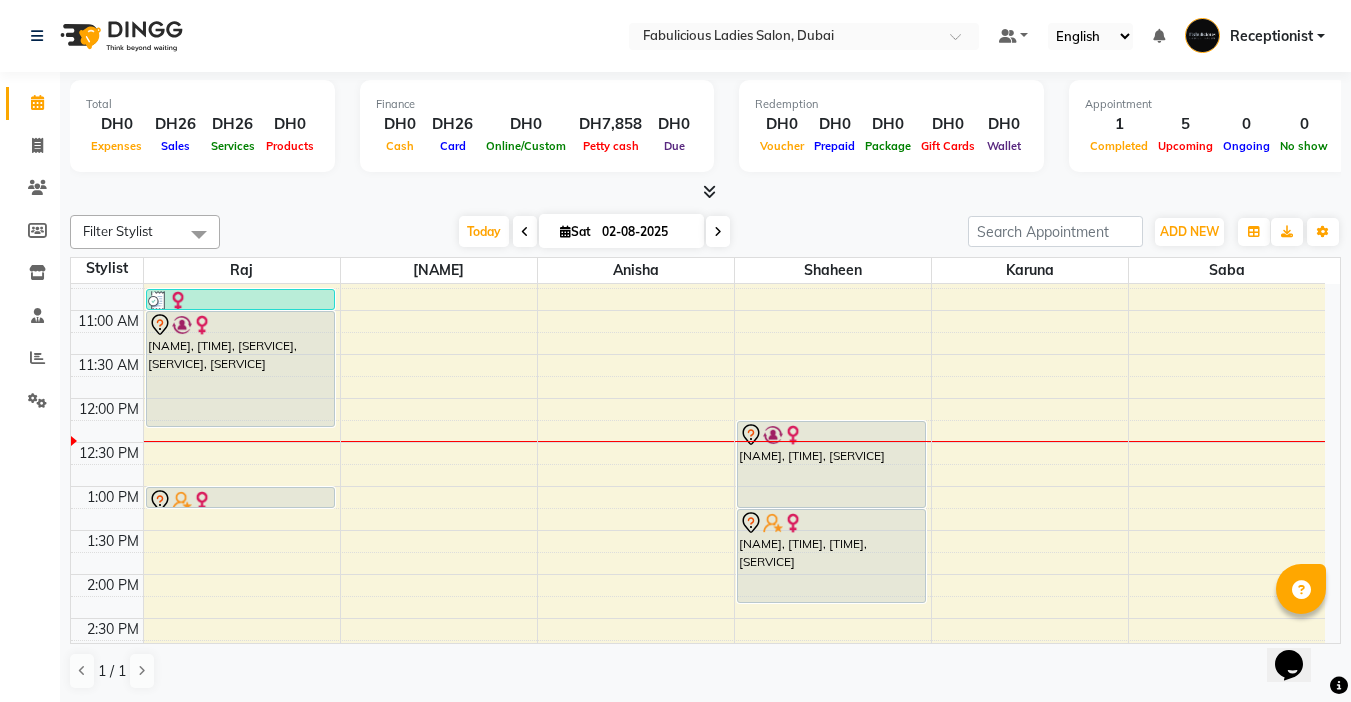 scroll, scrollTop: 100, scrollLeft: 0, axis: vertical 